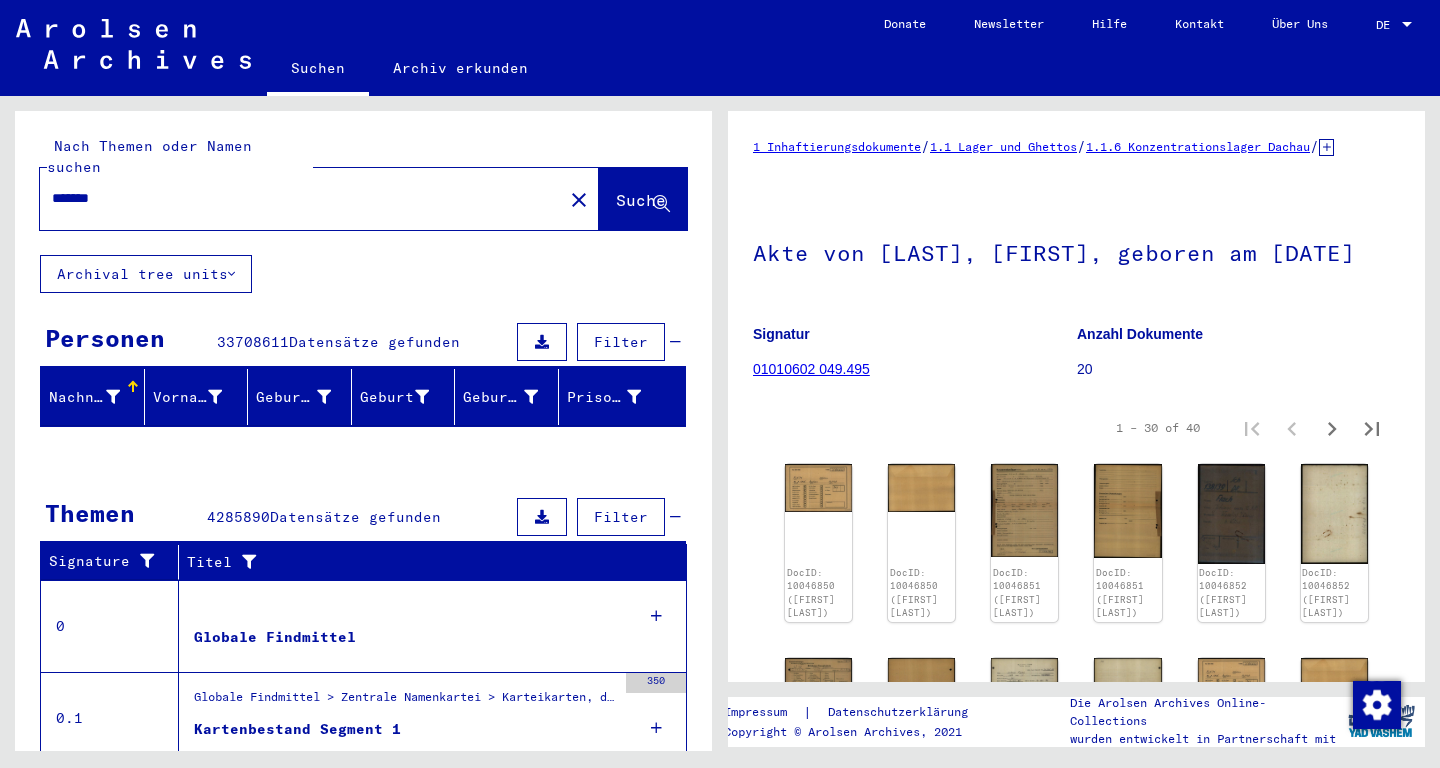 scroll, scrollTop: 0, scrollLeft: 0, axis: both 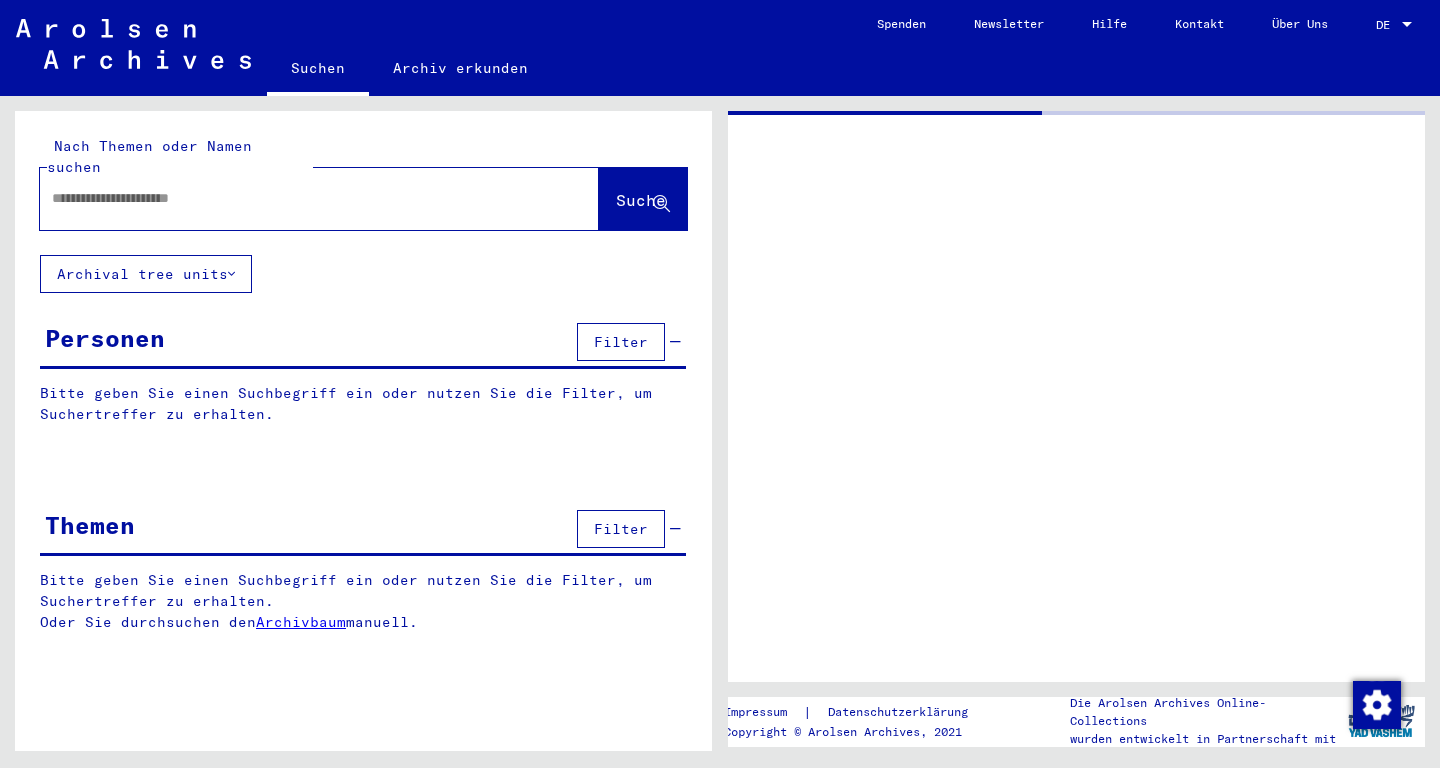 type on "*******" 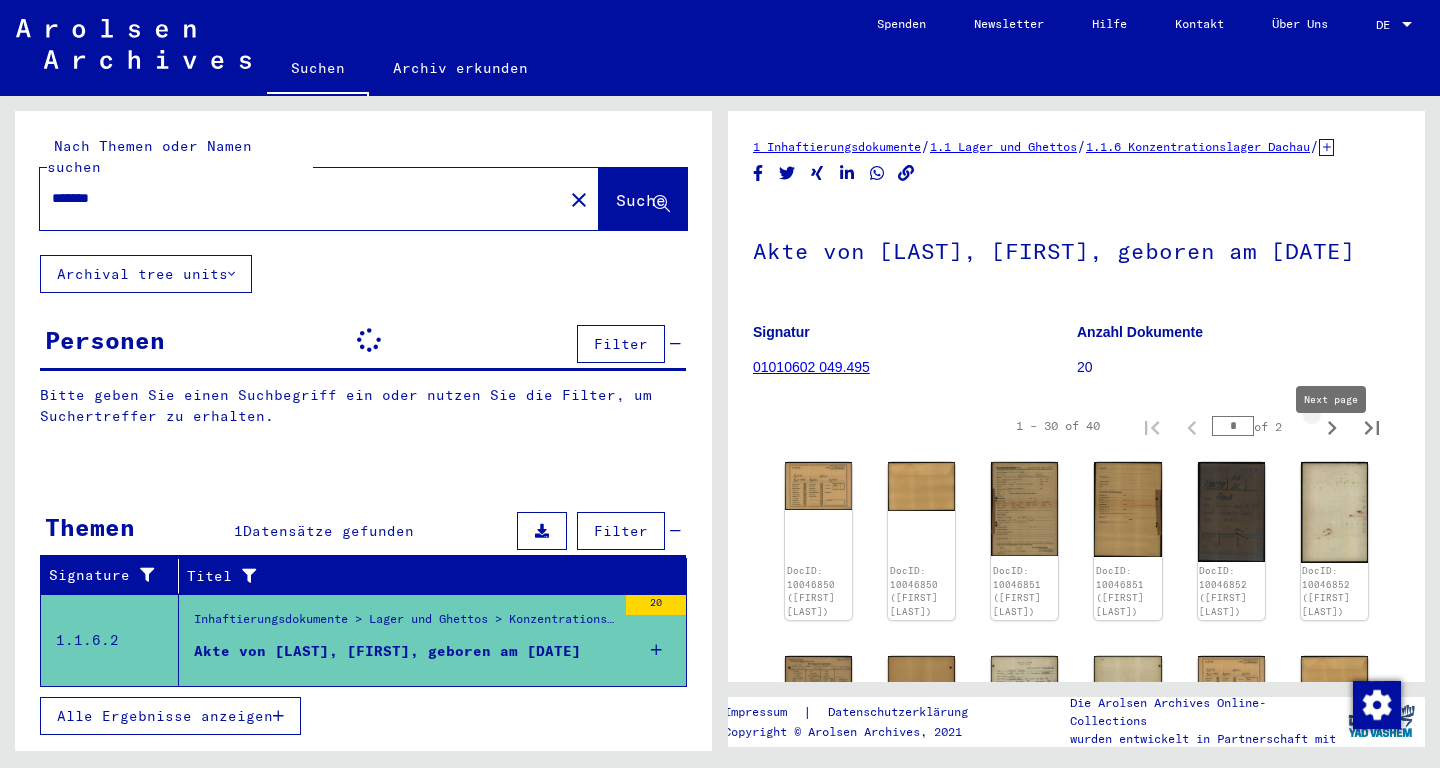 click 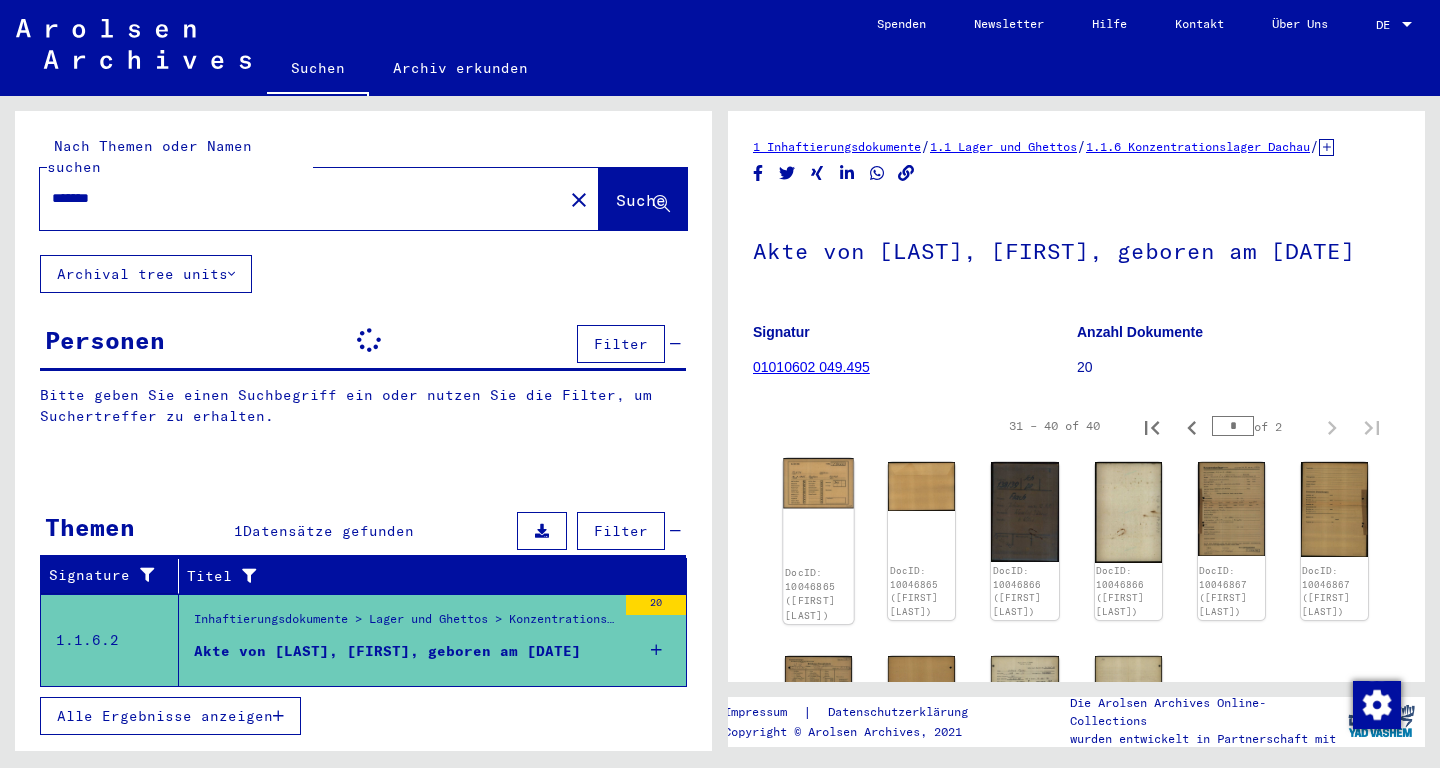 click 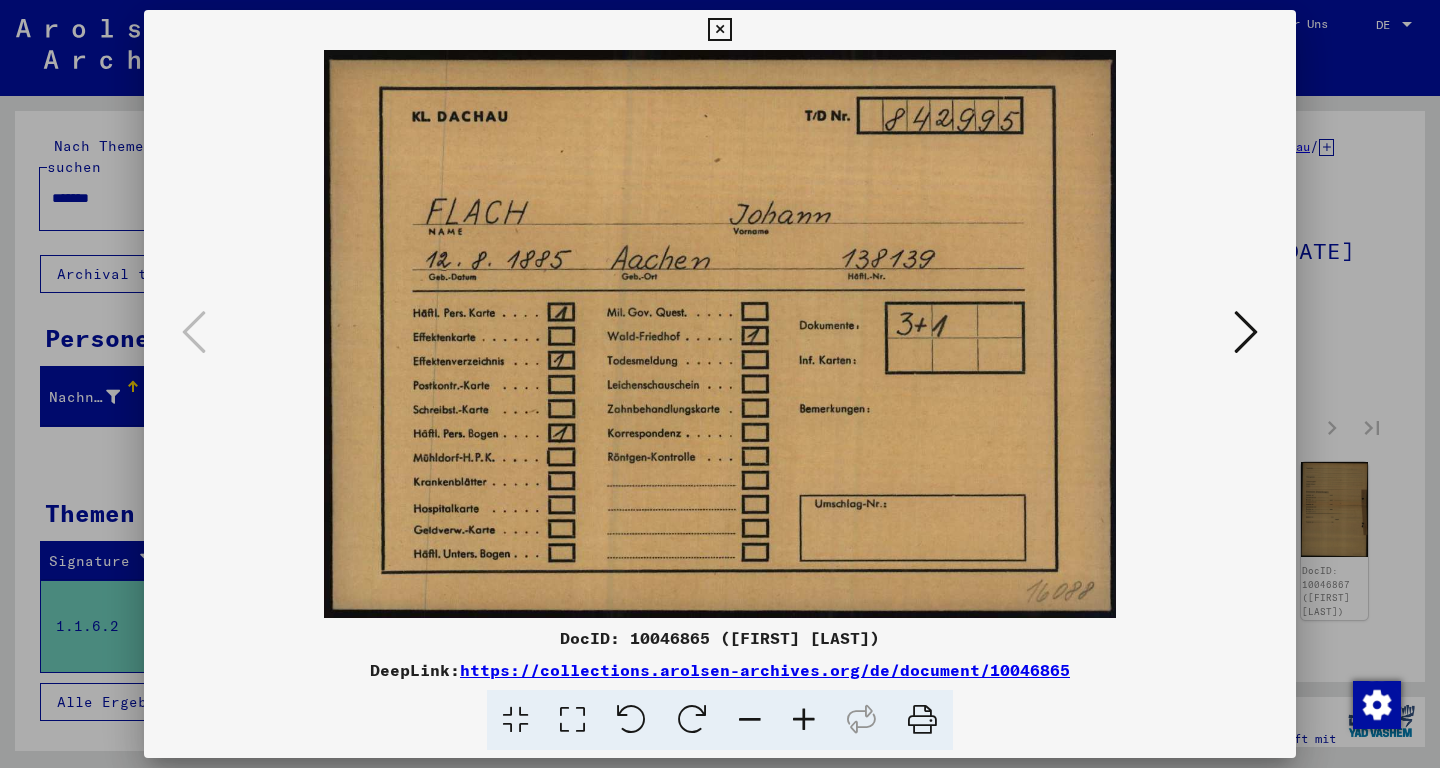 click at bounding box center (1246, 332) 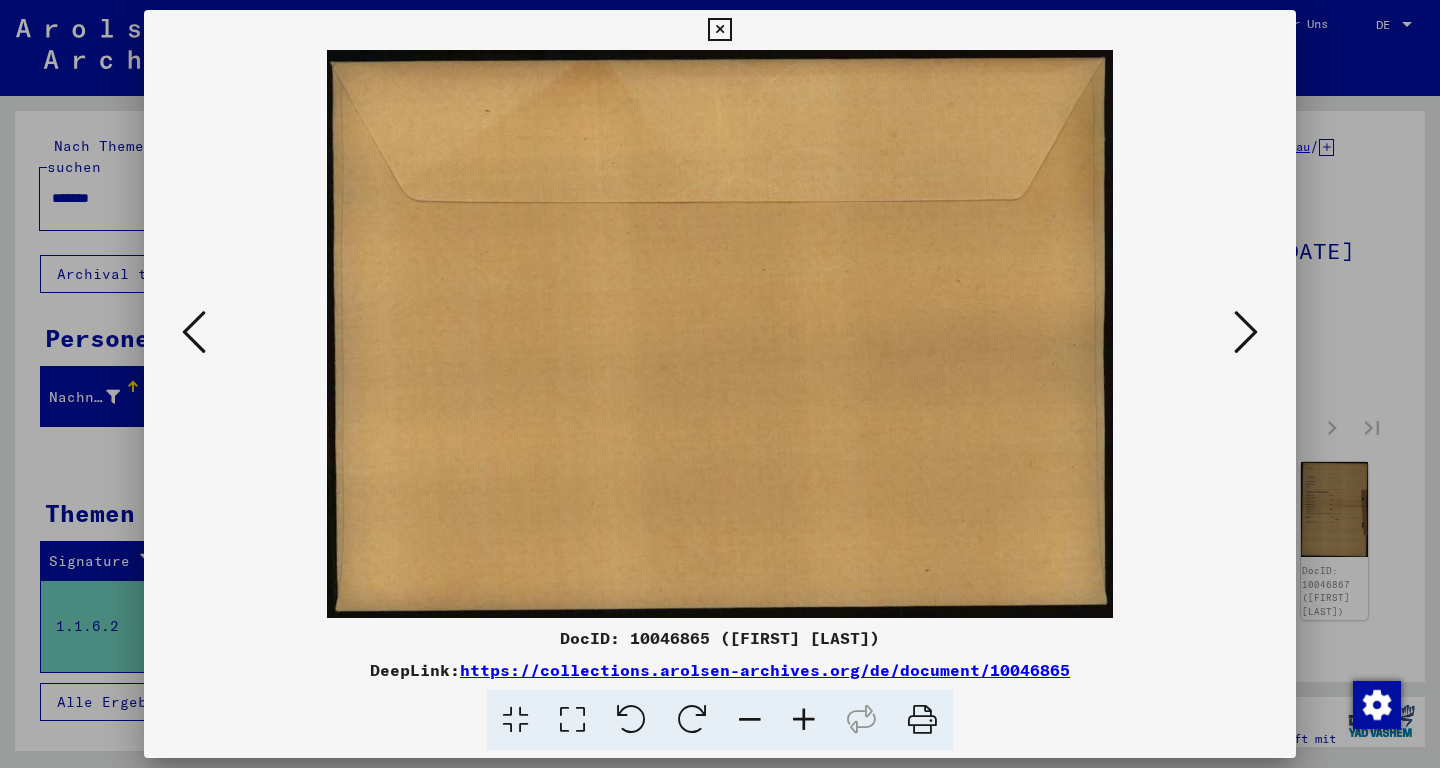 click at bounding box center [1246, 332] 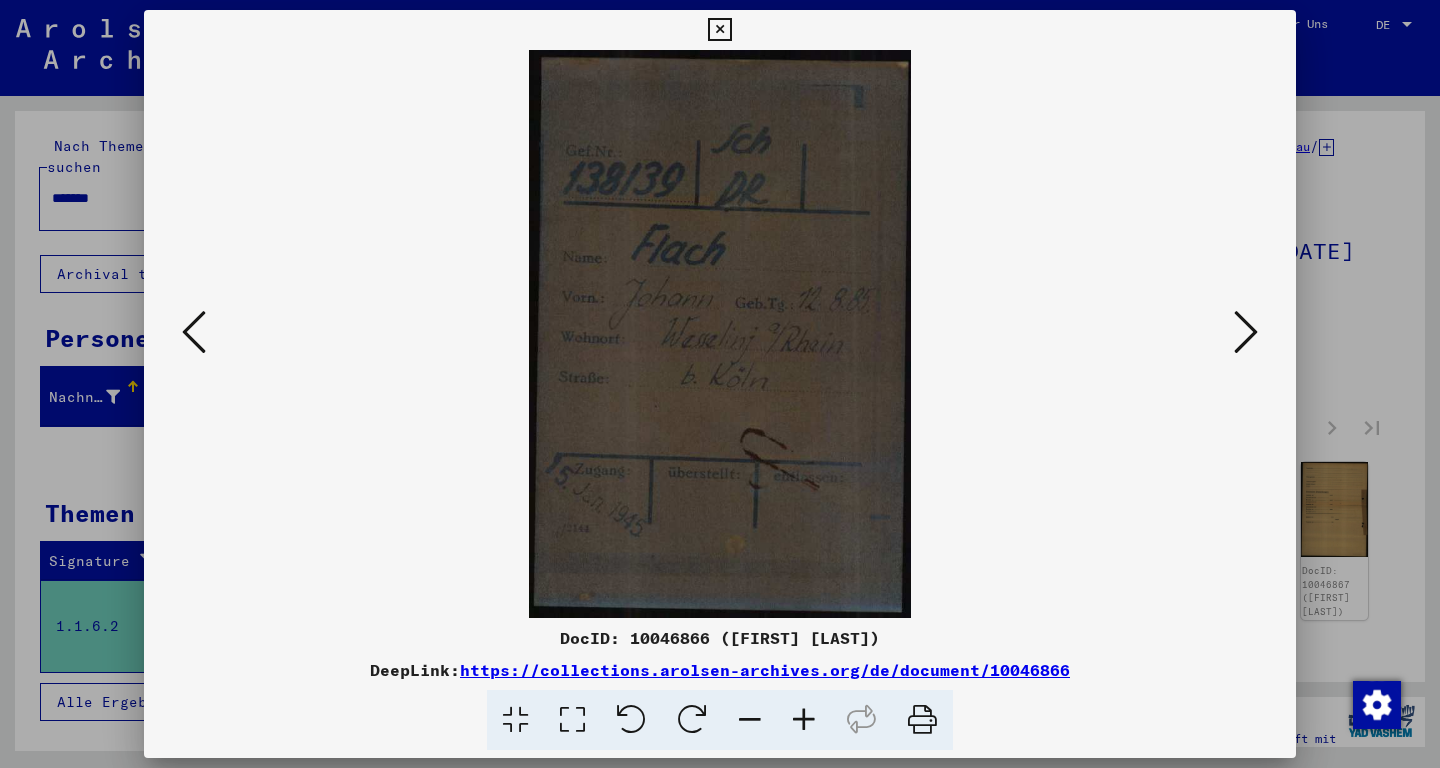 click at bounding box center (1246, 332) 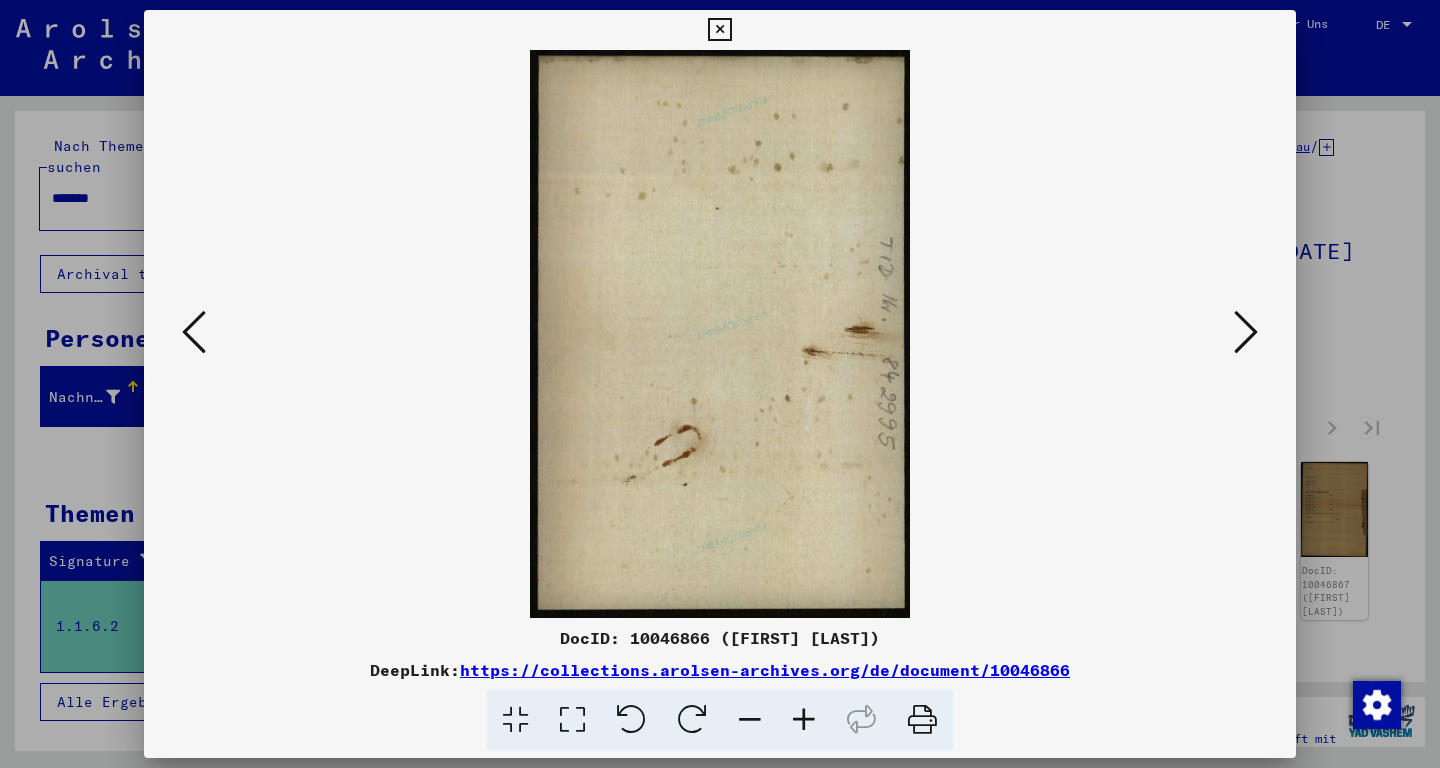 click at bounding box center [1246, 332] 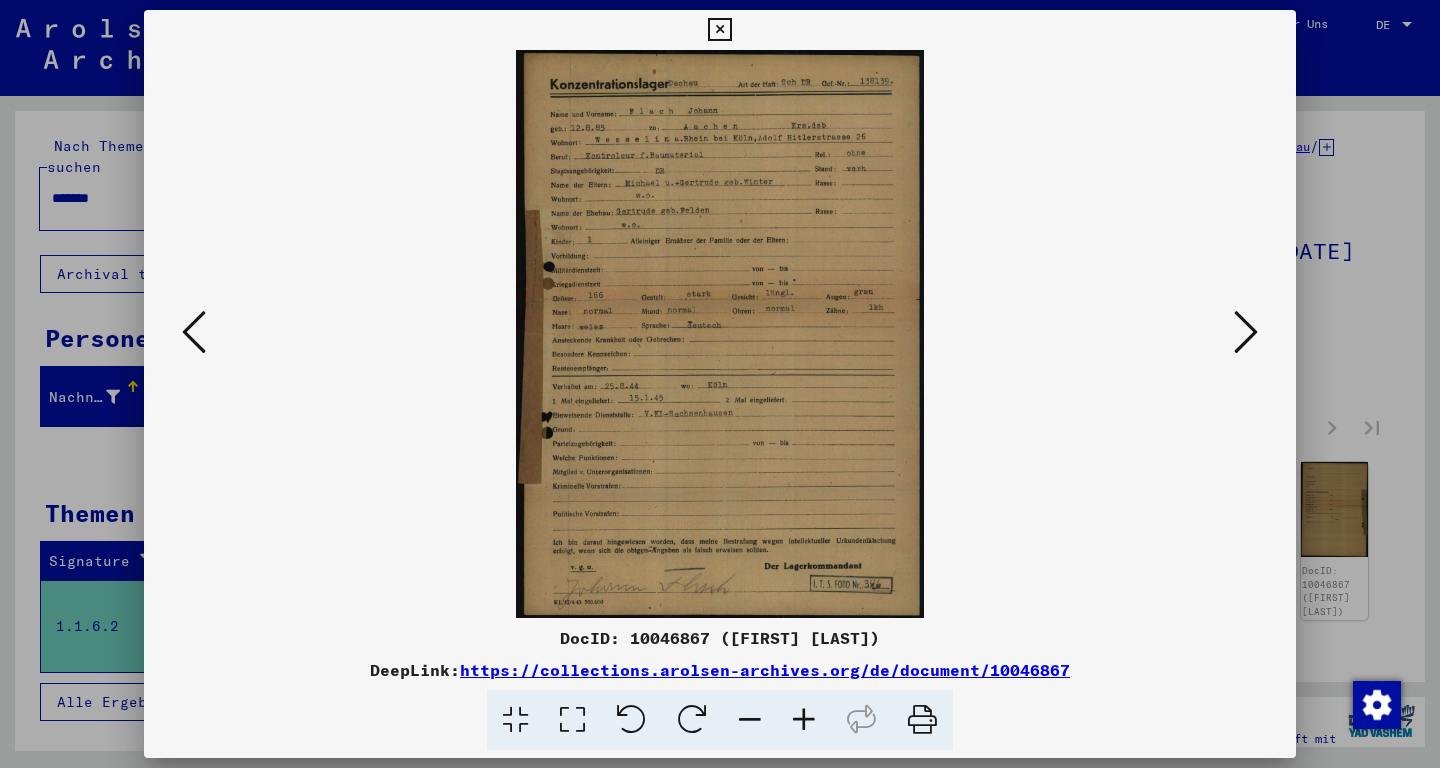 click at bounding box center (720, 334) 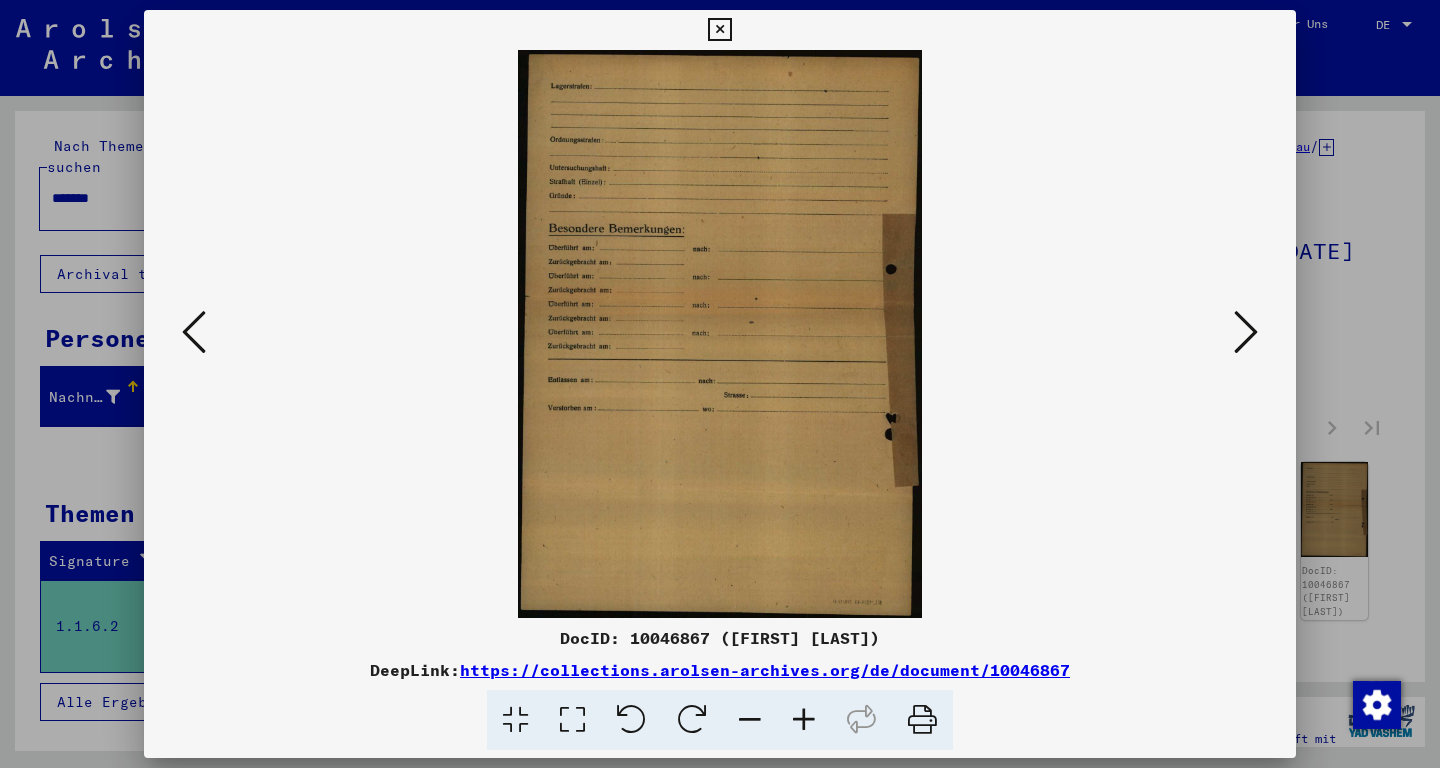 click at bounding box center (720, 334) 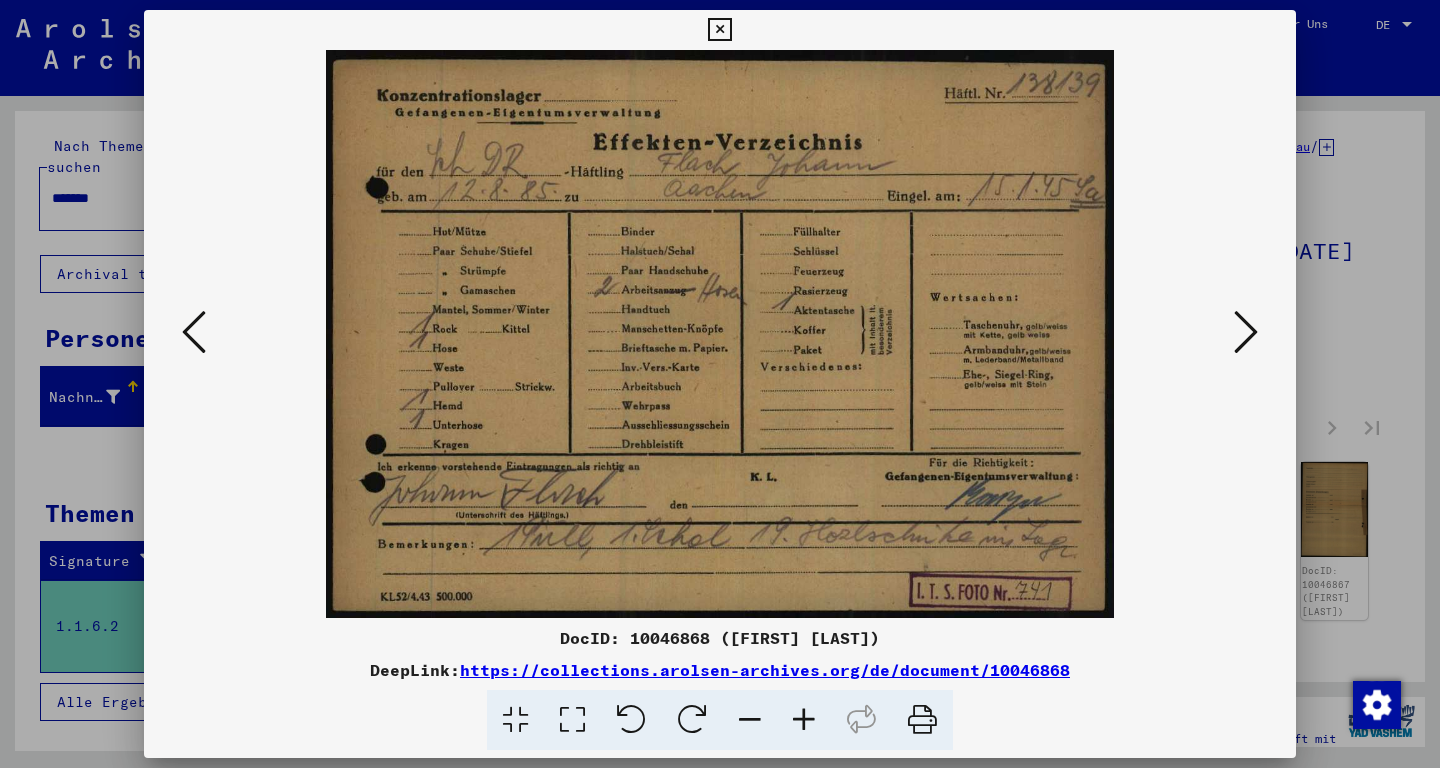 click at bounding box center [1246, 332] 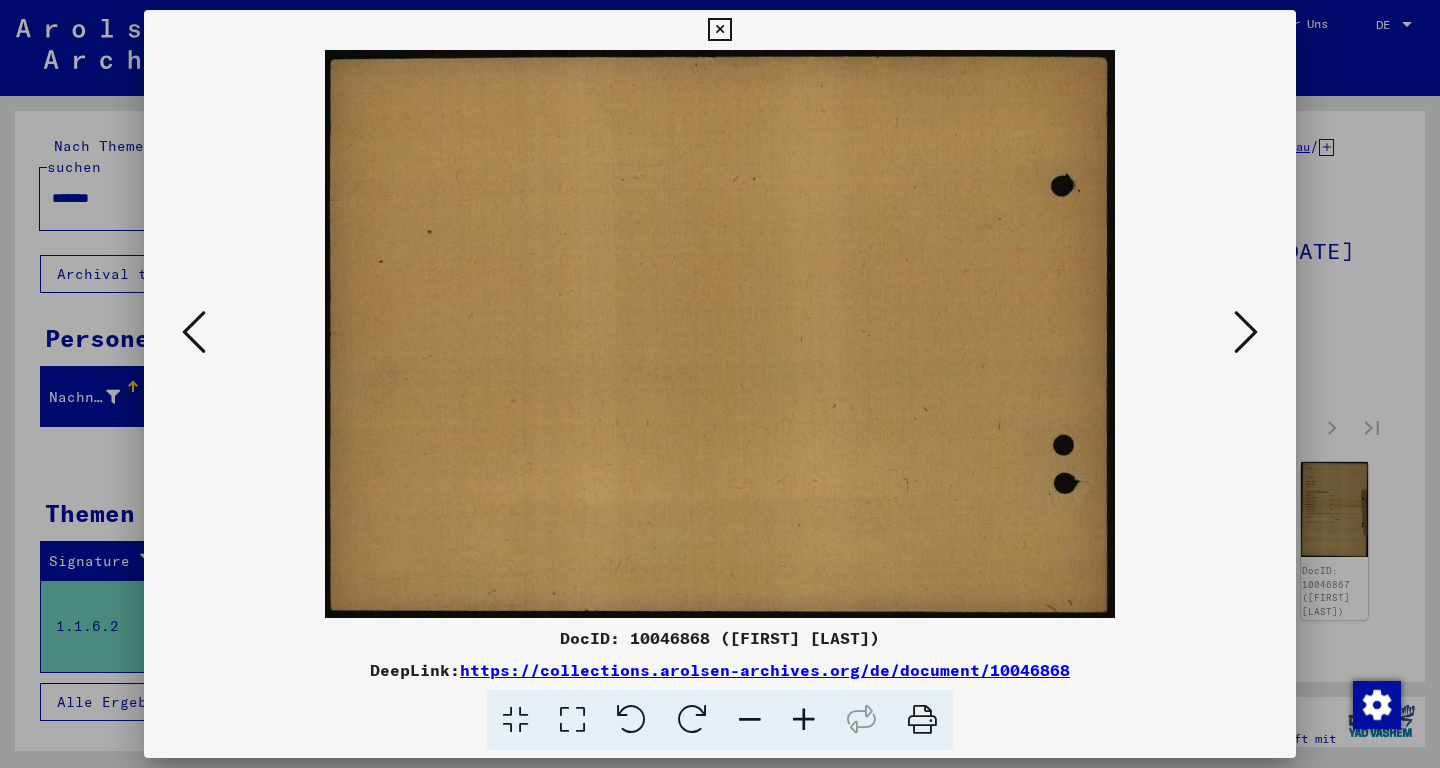 click at bounding box center (1246, 332) 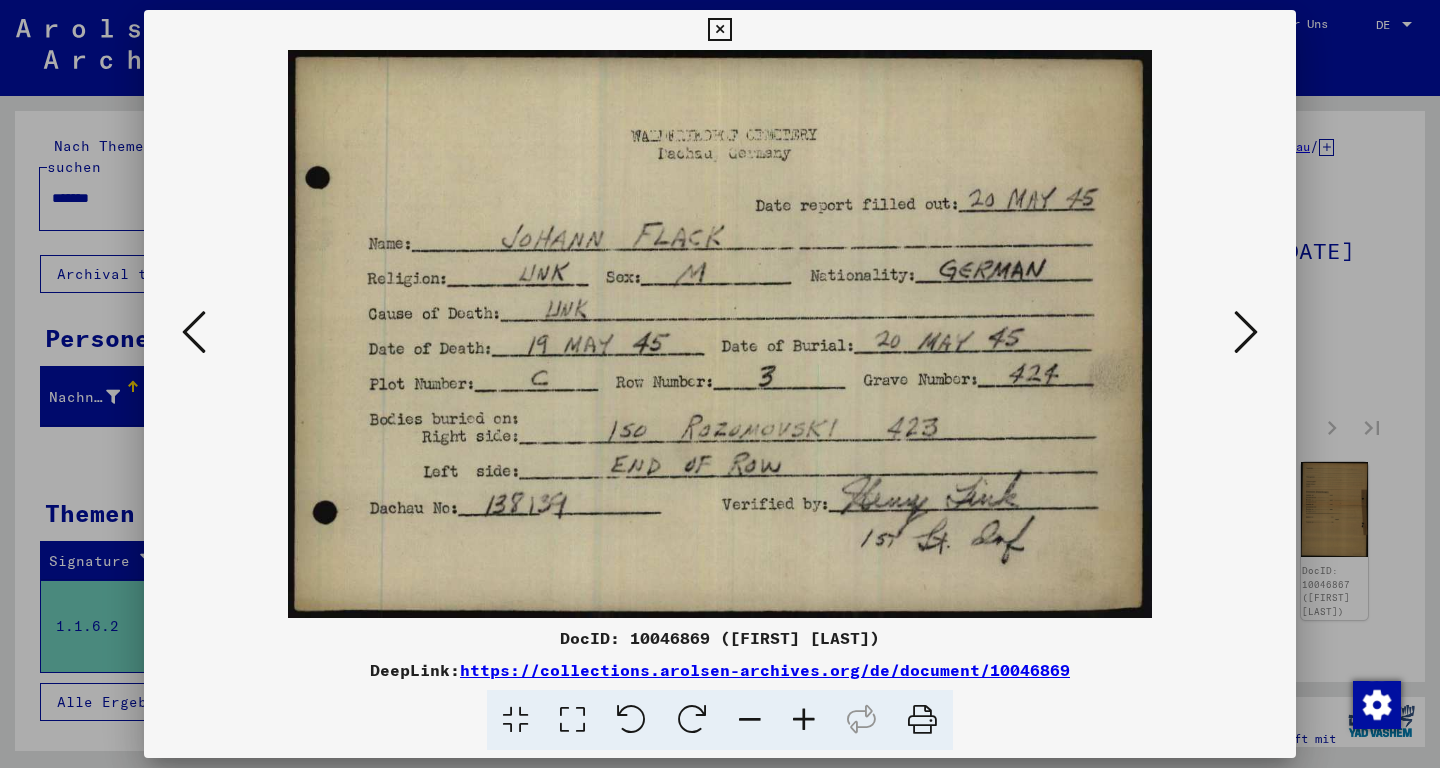 click at bounding box center (1246, 332) 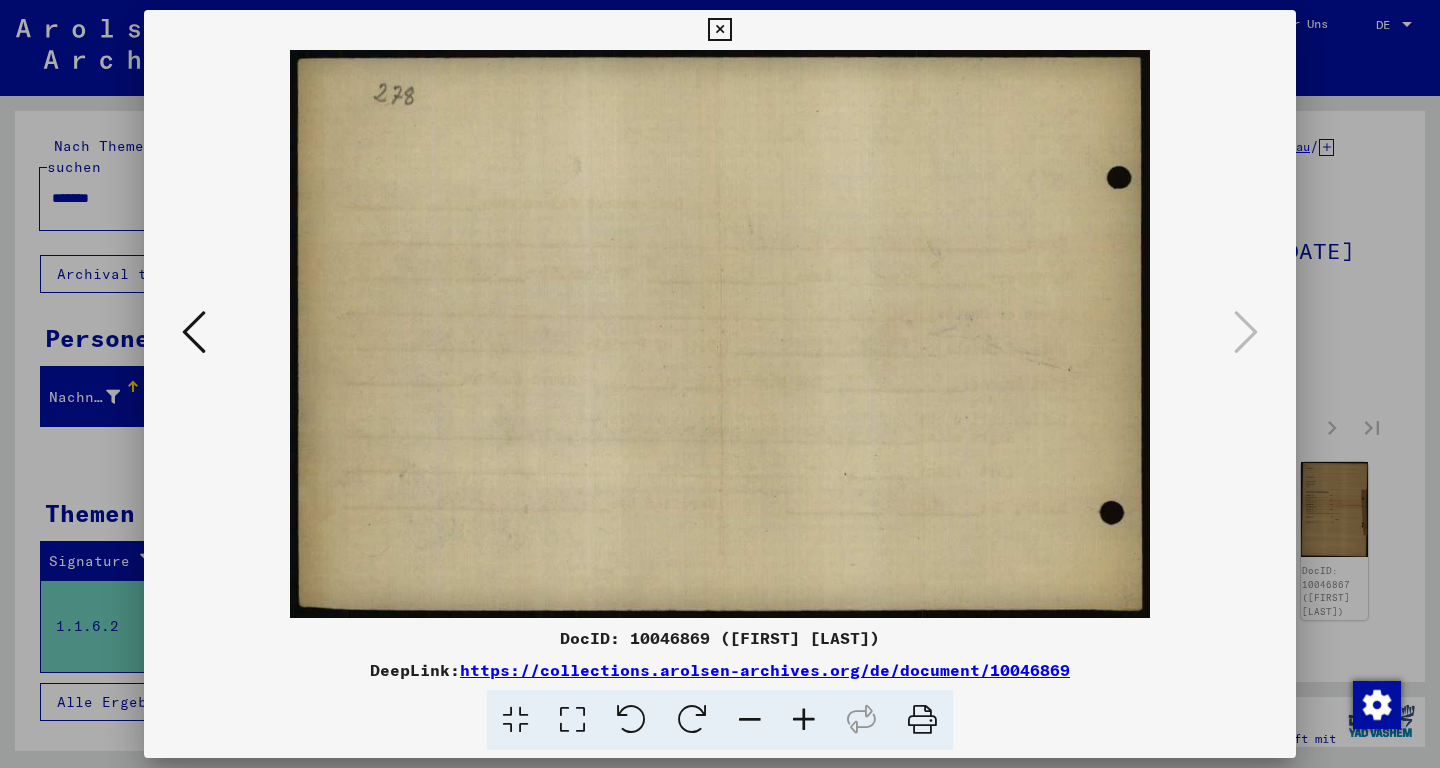 click at bounding box center [719, 30] 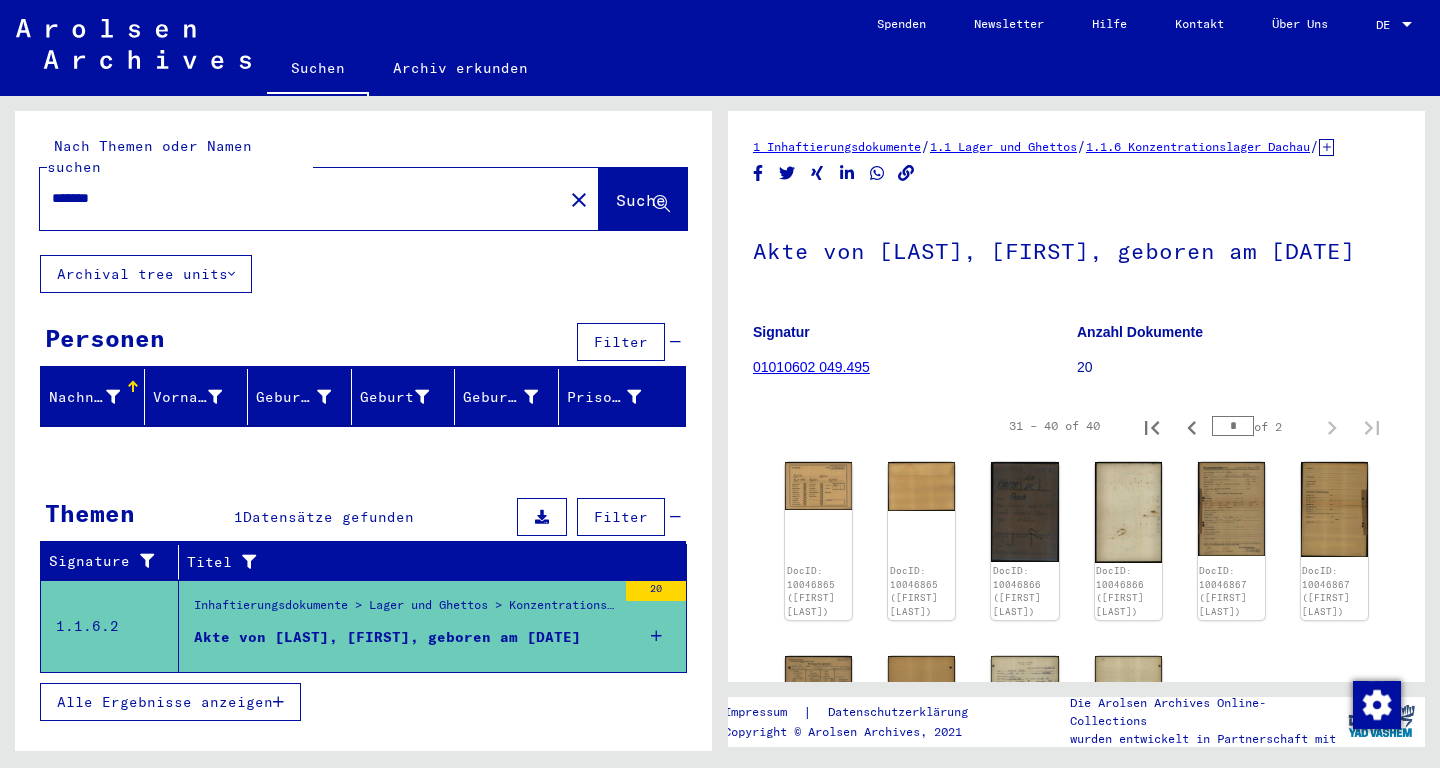 click on "Personen" at bounding box center [105, 338] 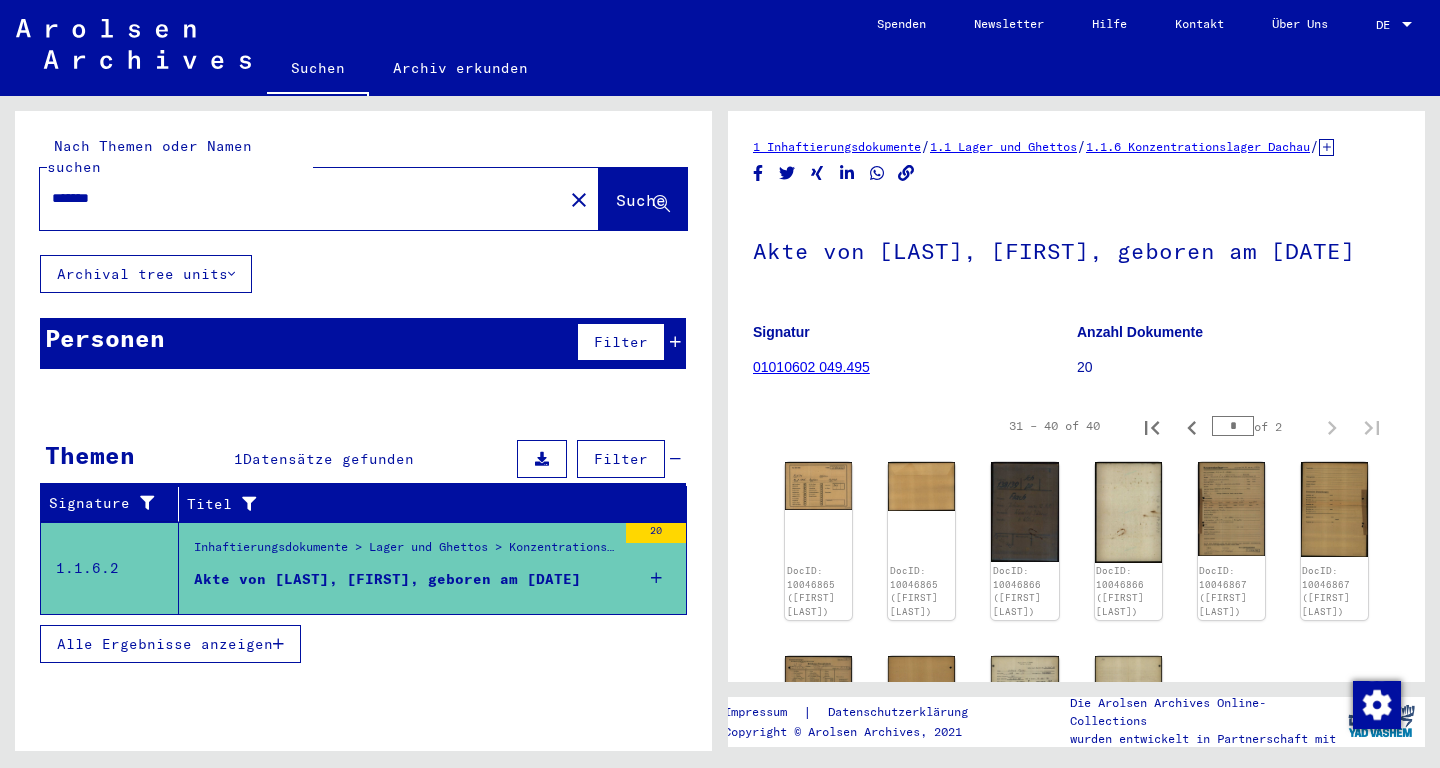 click on "Personen" at bounding box center [105, 338] 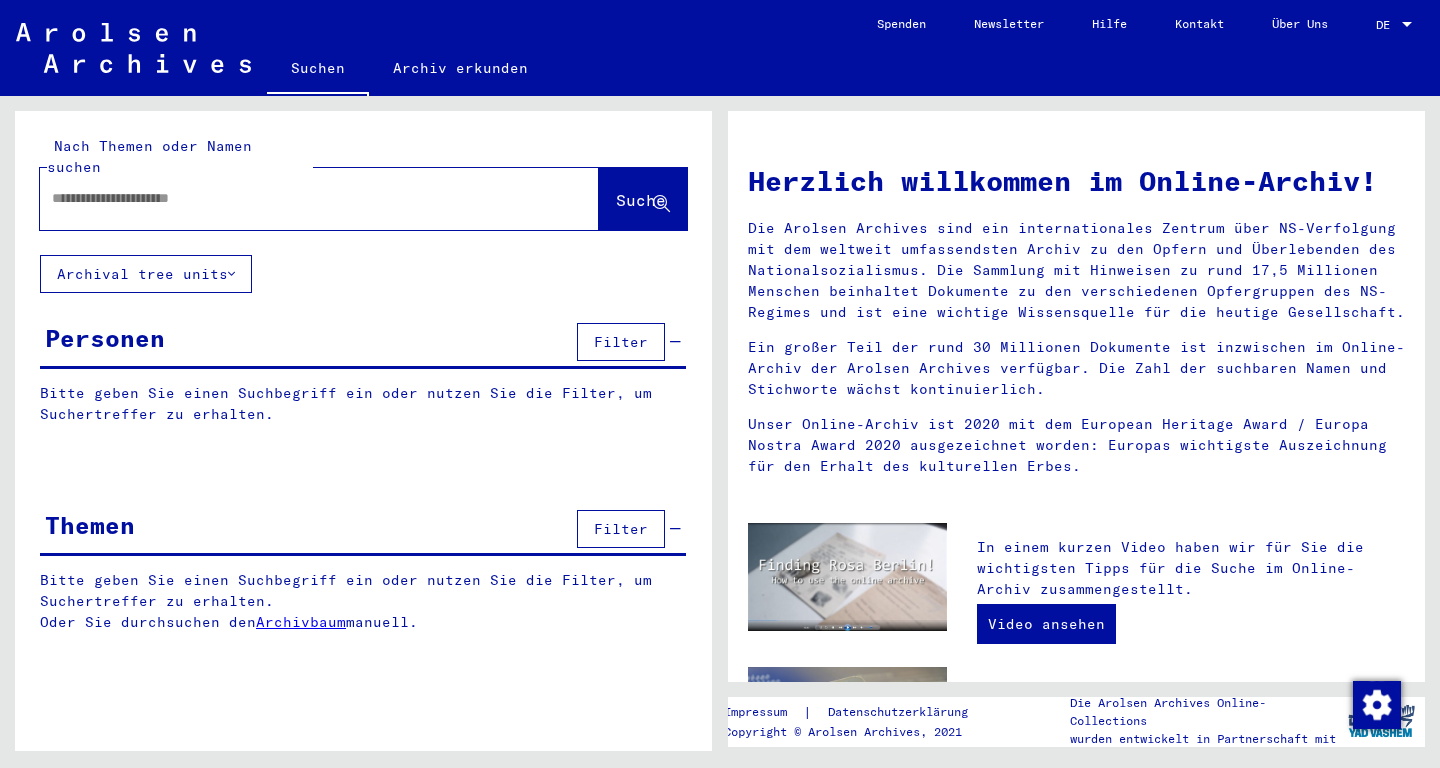 click 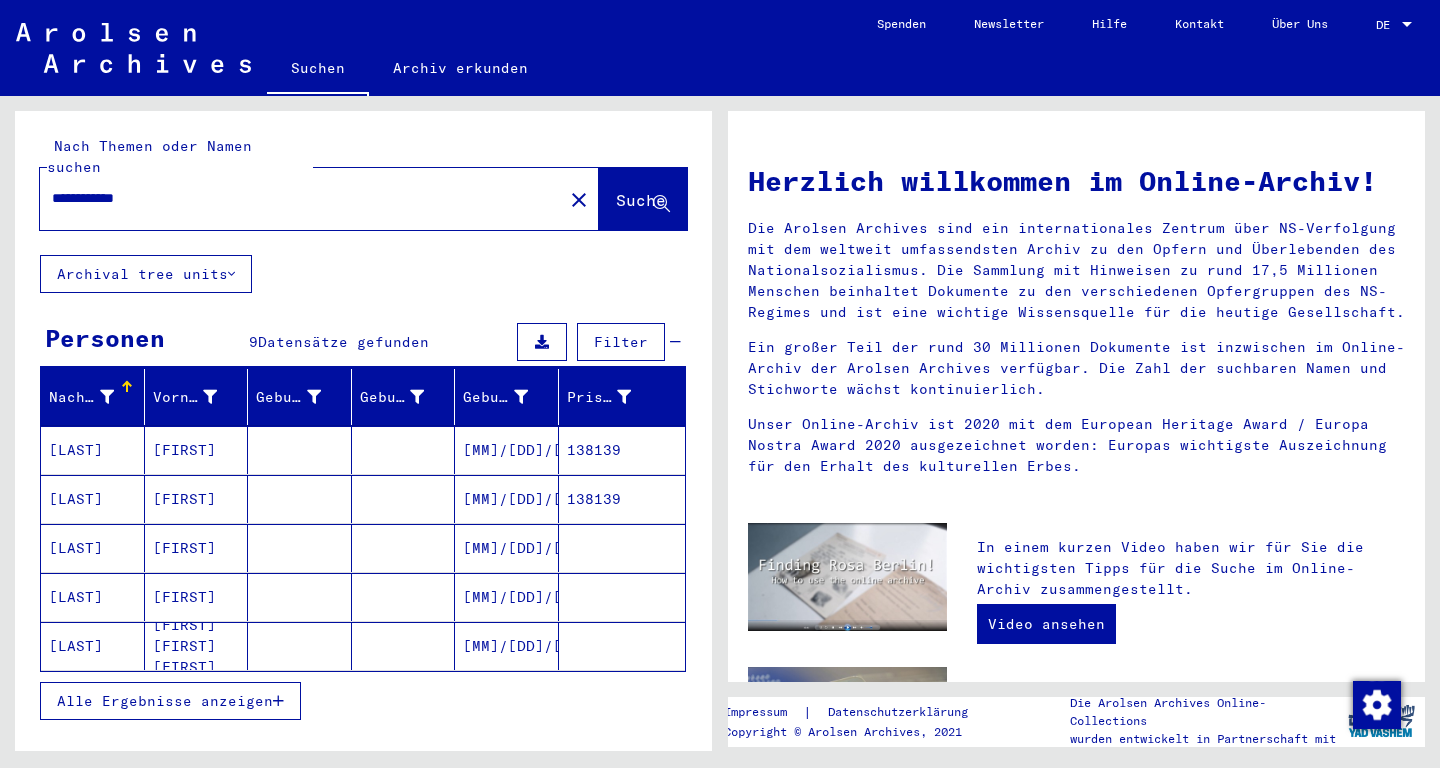 click on "138139" at bounding box center (622, 499) 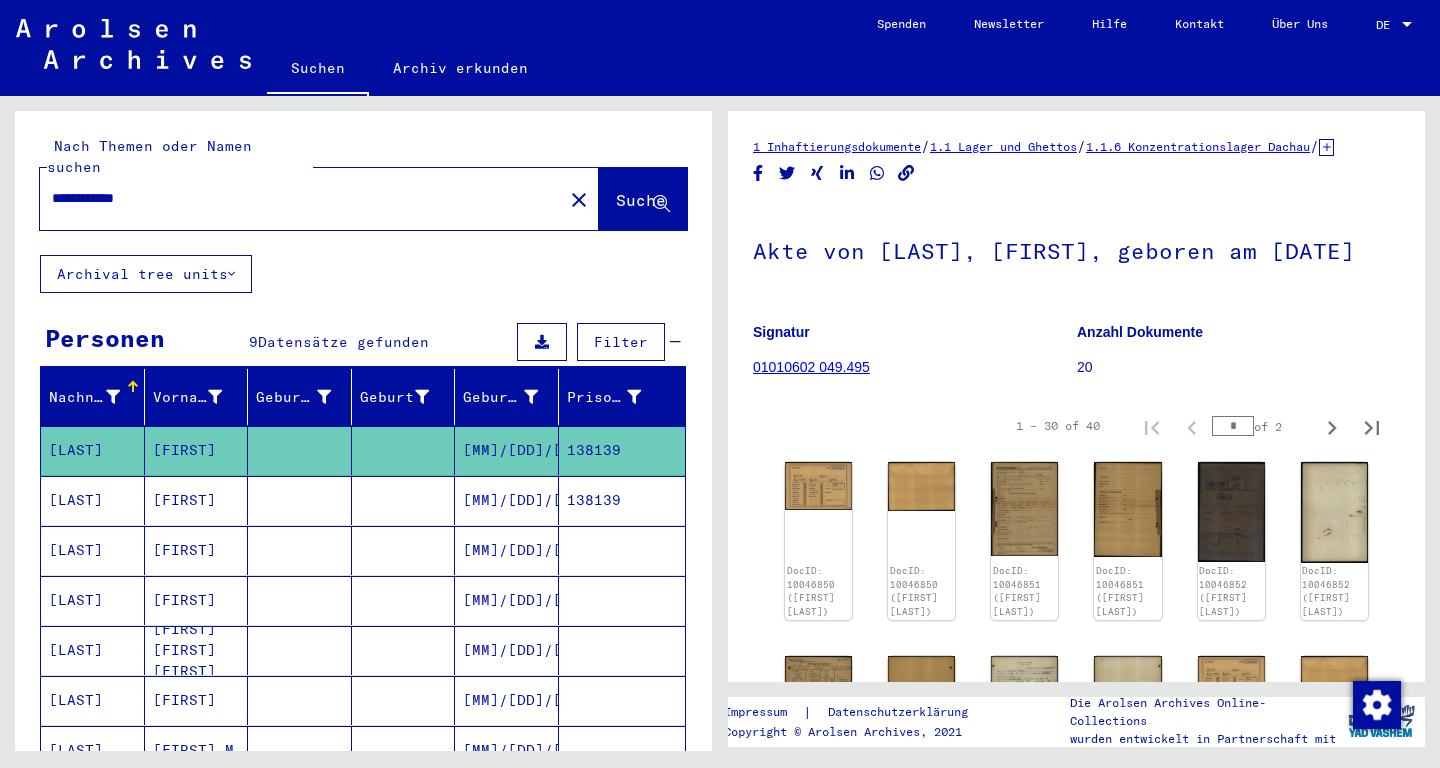 click at bounding box center [404, 550] 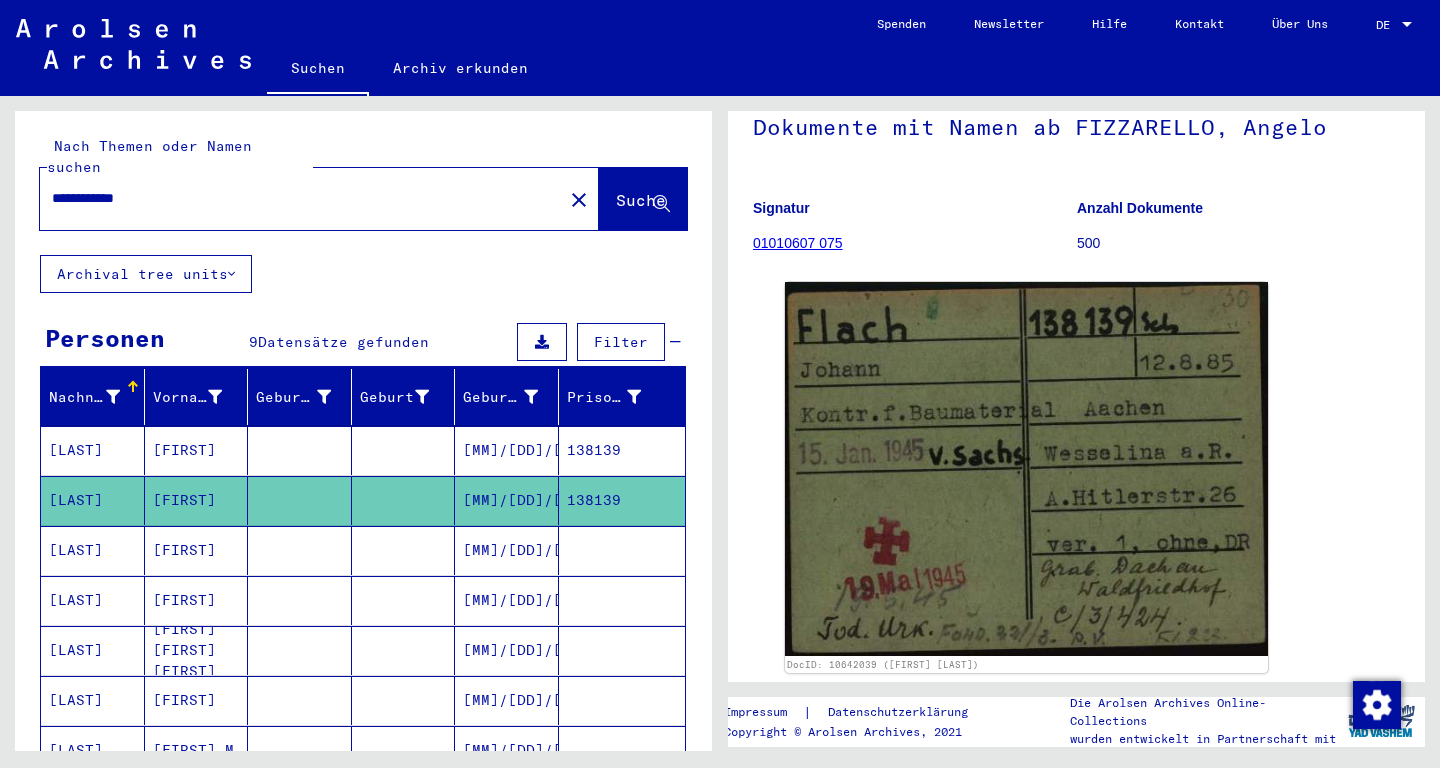 scroll, scrollTop: 118, scrollLeft: 0, axis: vertical 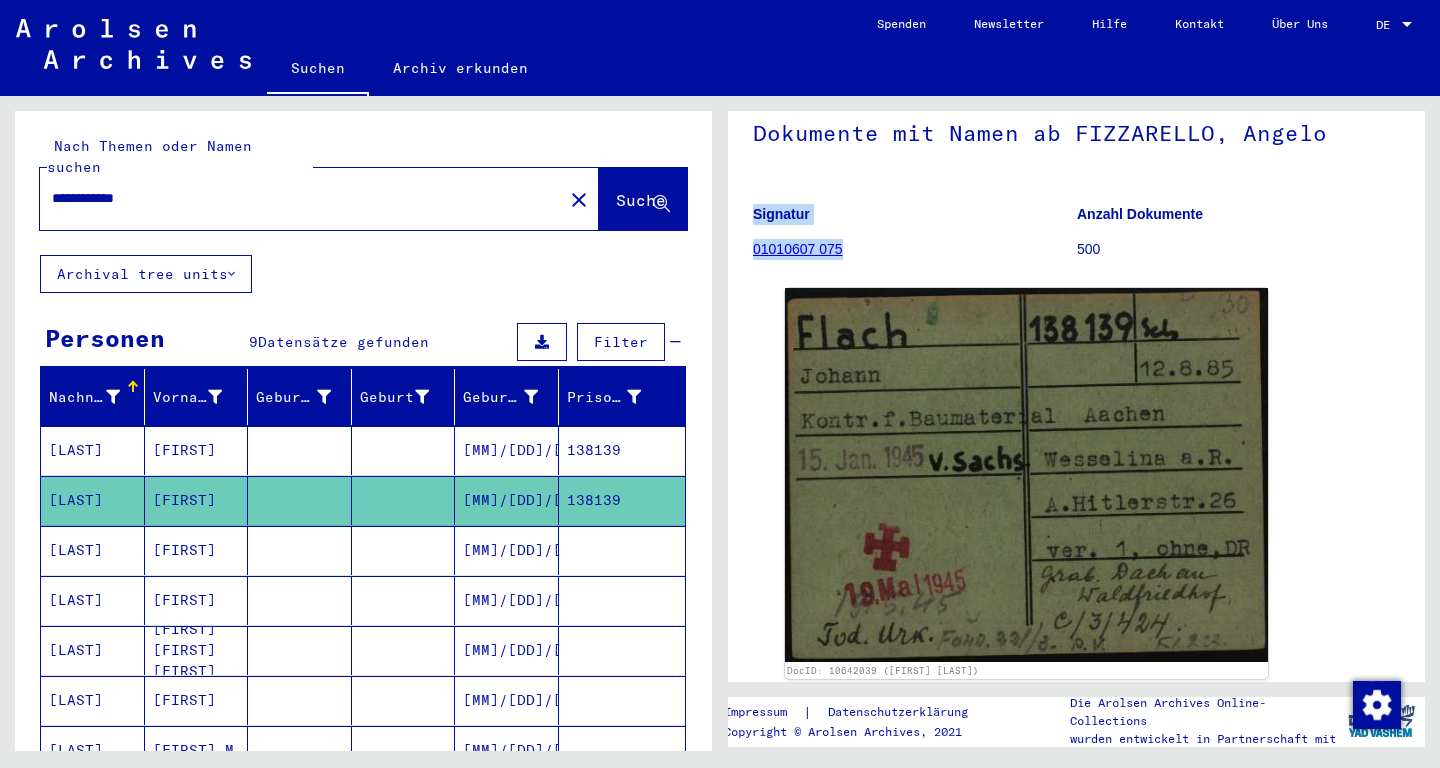 drag, startPoint x: 864, startPoint y: 275, endPoint x: 742, endPoint y: 275, distance: 122 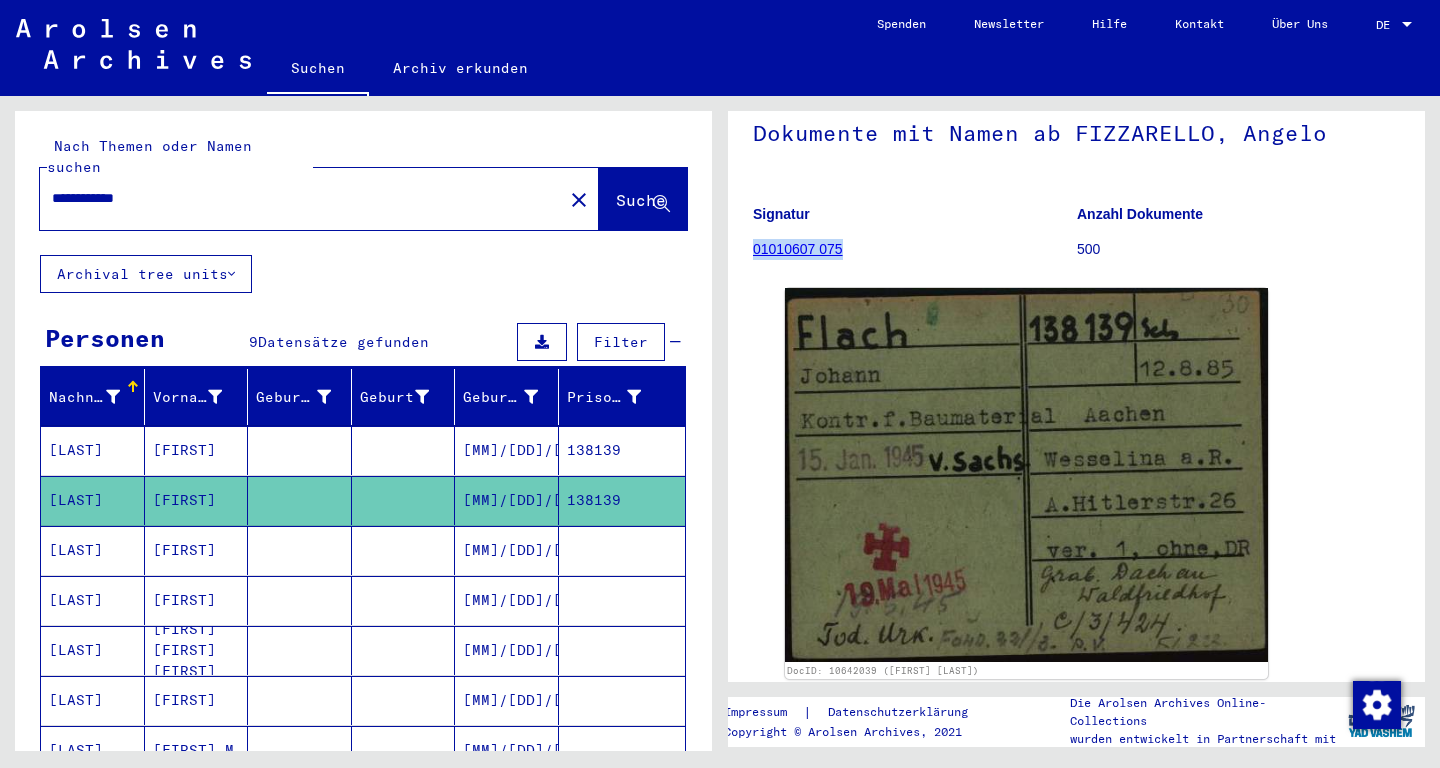 drag, startPoint x: 879, startPoint y: 267, endPoint x: 753, endPoint y: 275, distance: 126.253716 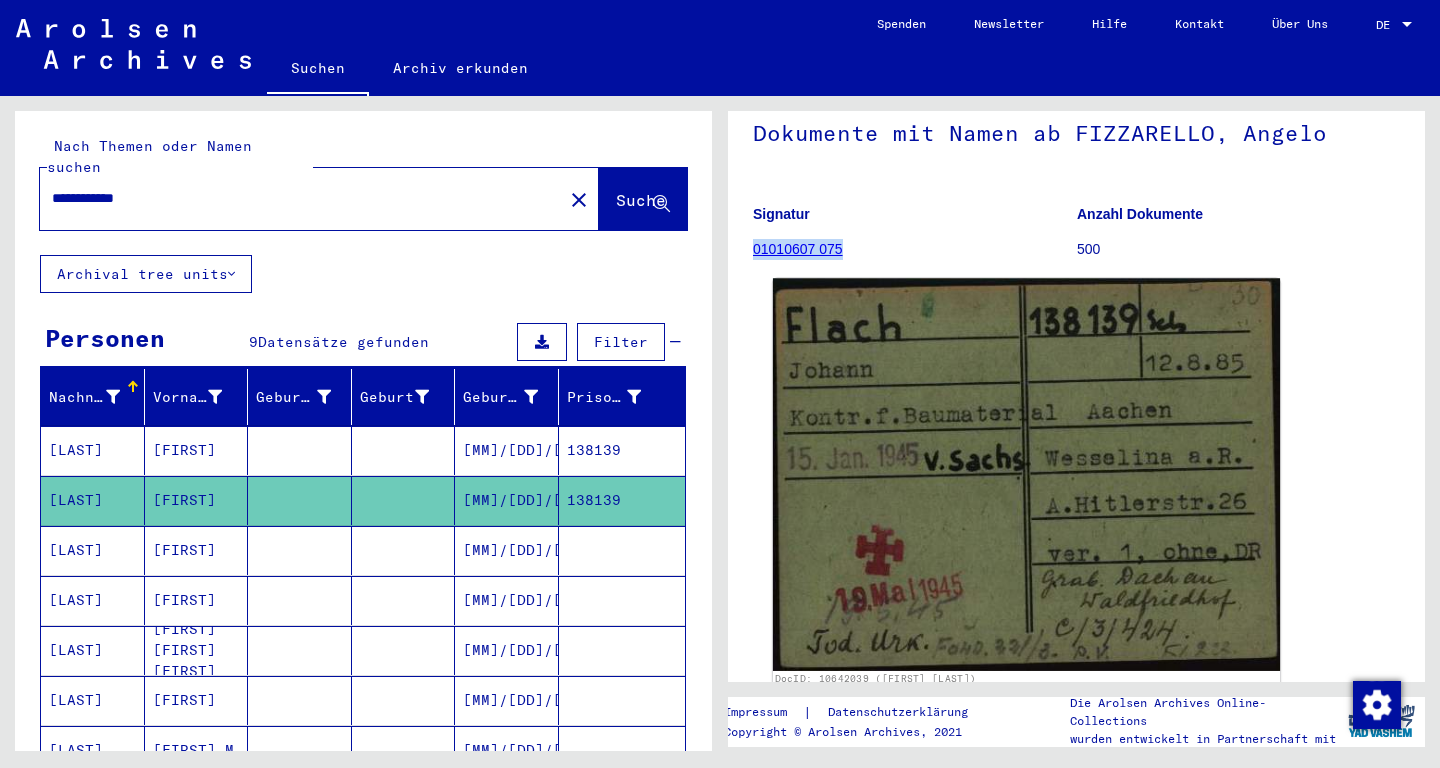 click 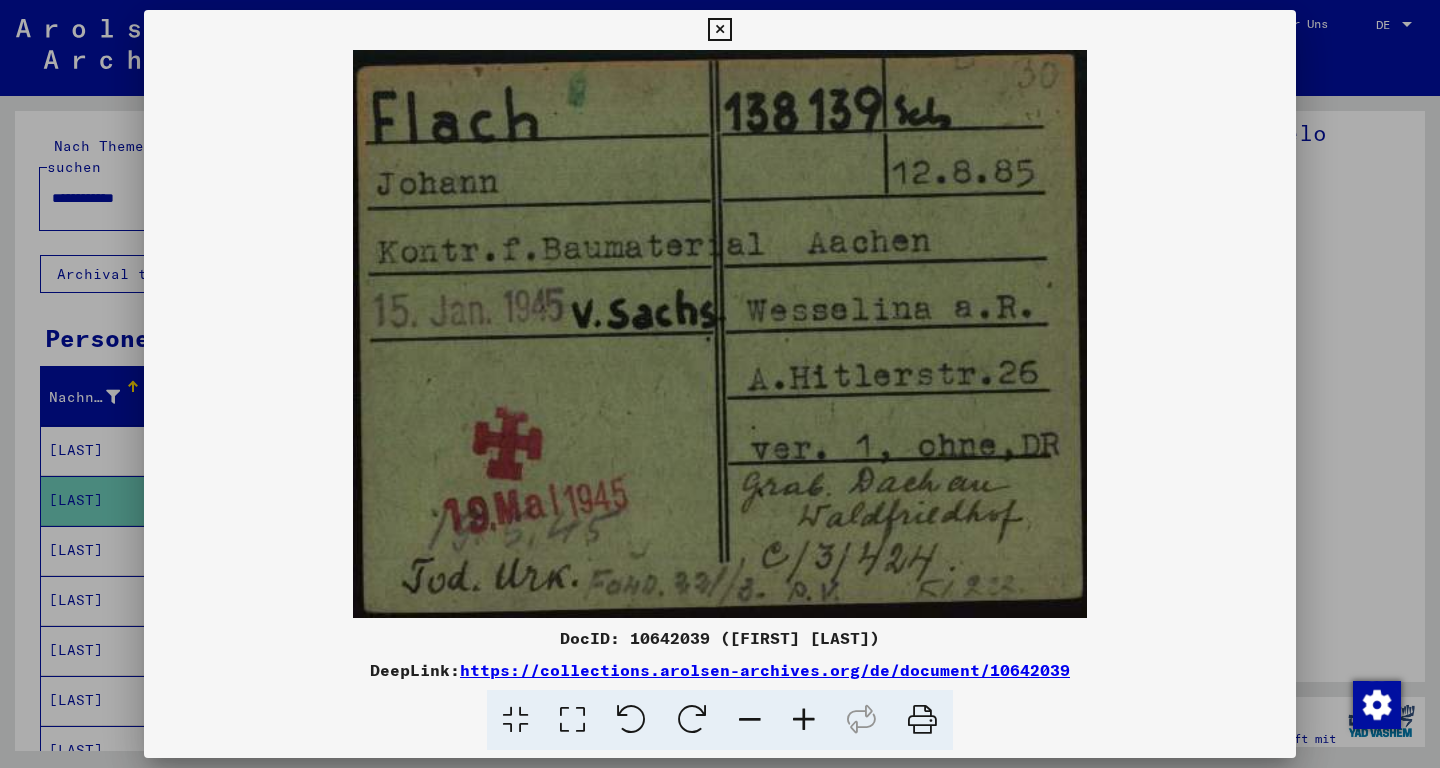 click at bounding box center (720, 334) 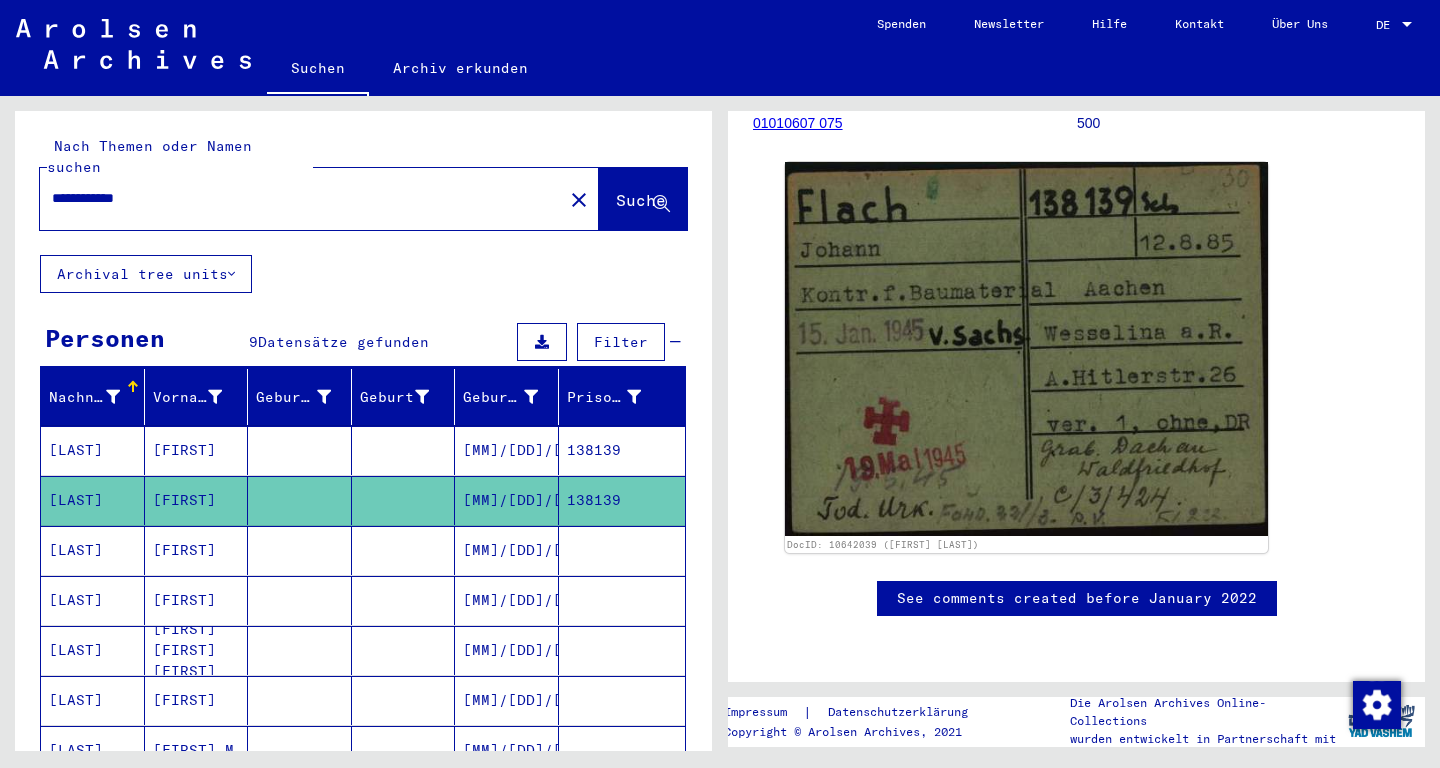 scroll, scrollTop: 284, scrollLeft: 0, axis: vertical 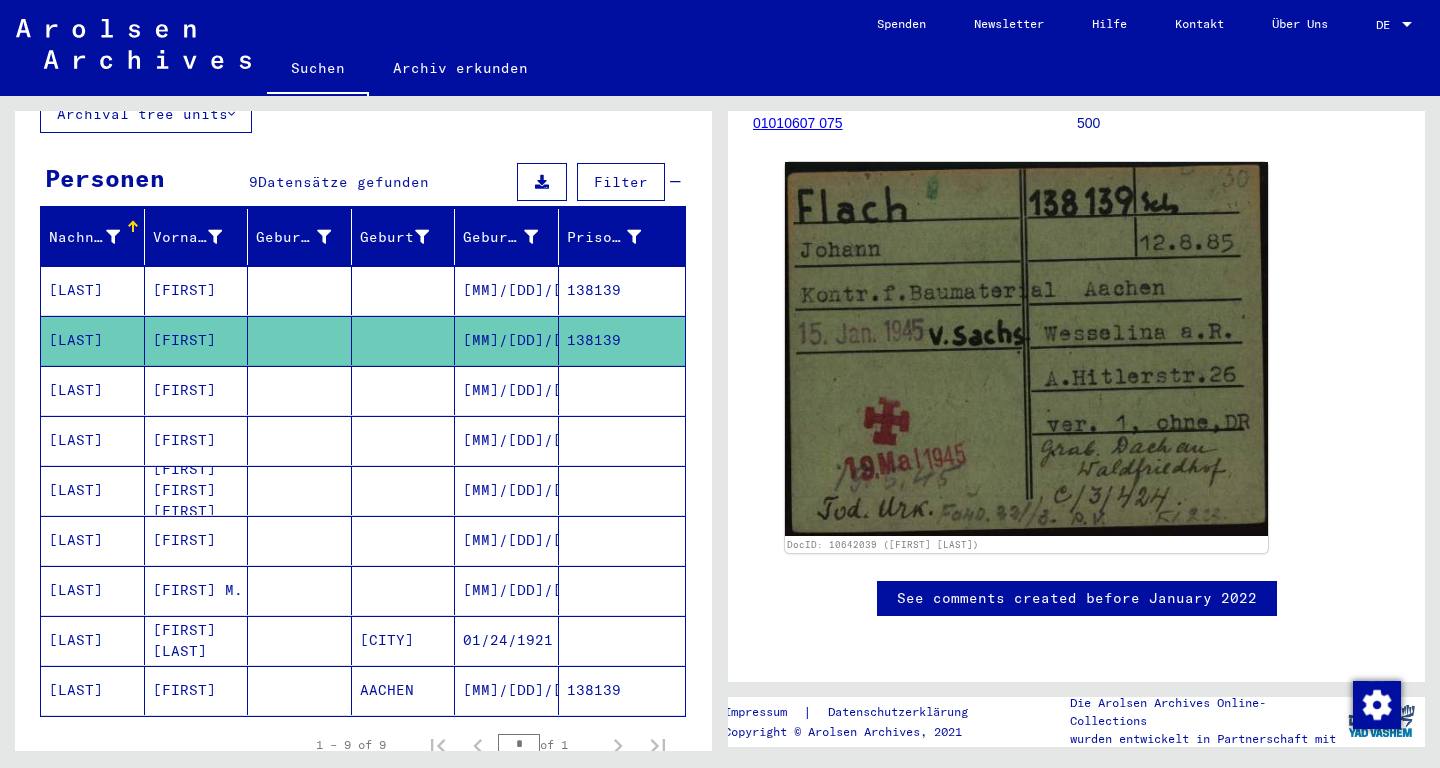 click on "[MM]/[DD]/[YYYY]" 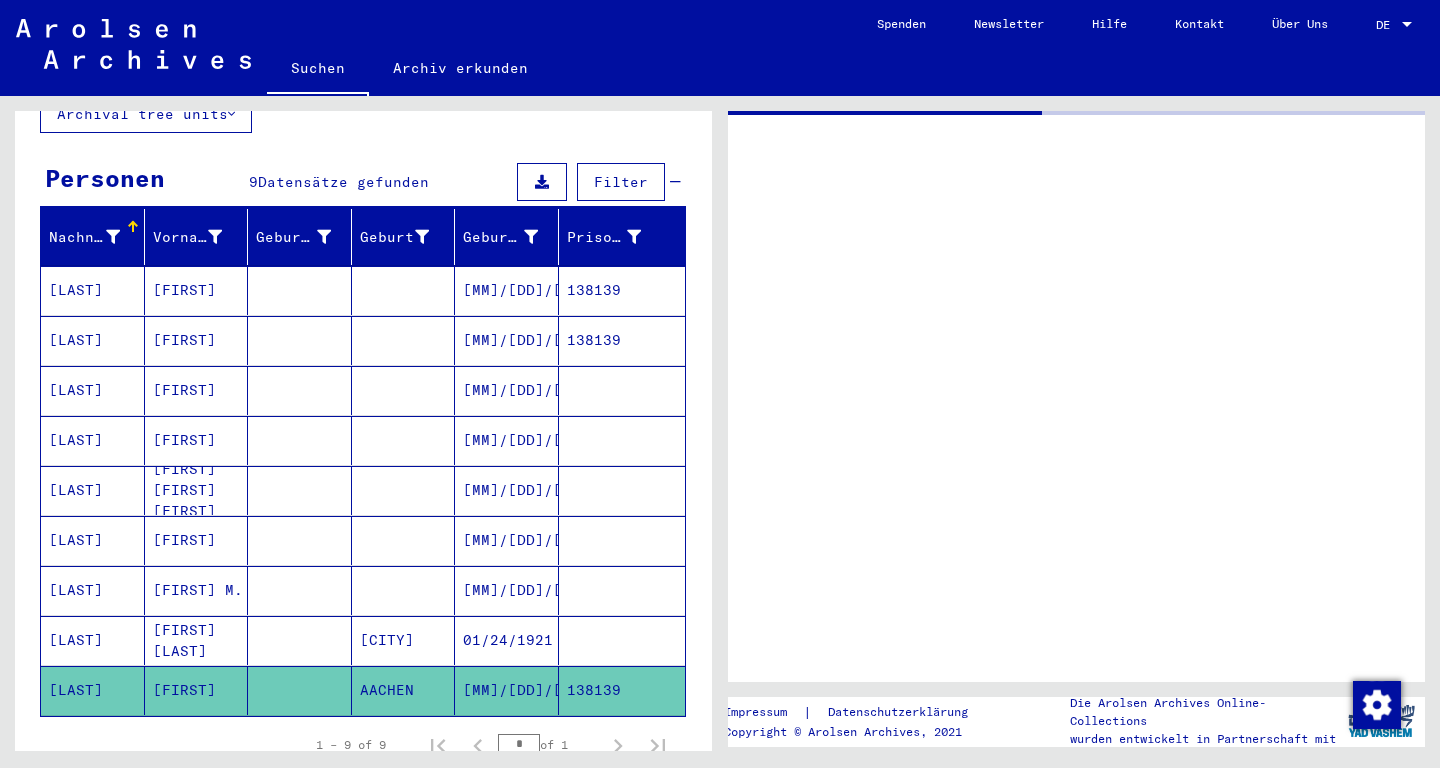 scroll, scrollTop: 0, scrollLeft: 0, axis: both 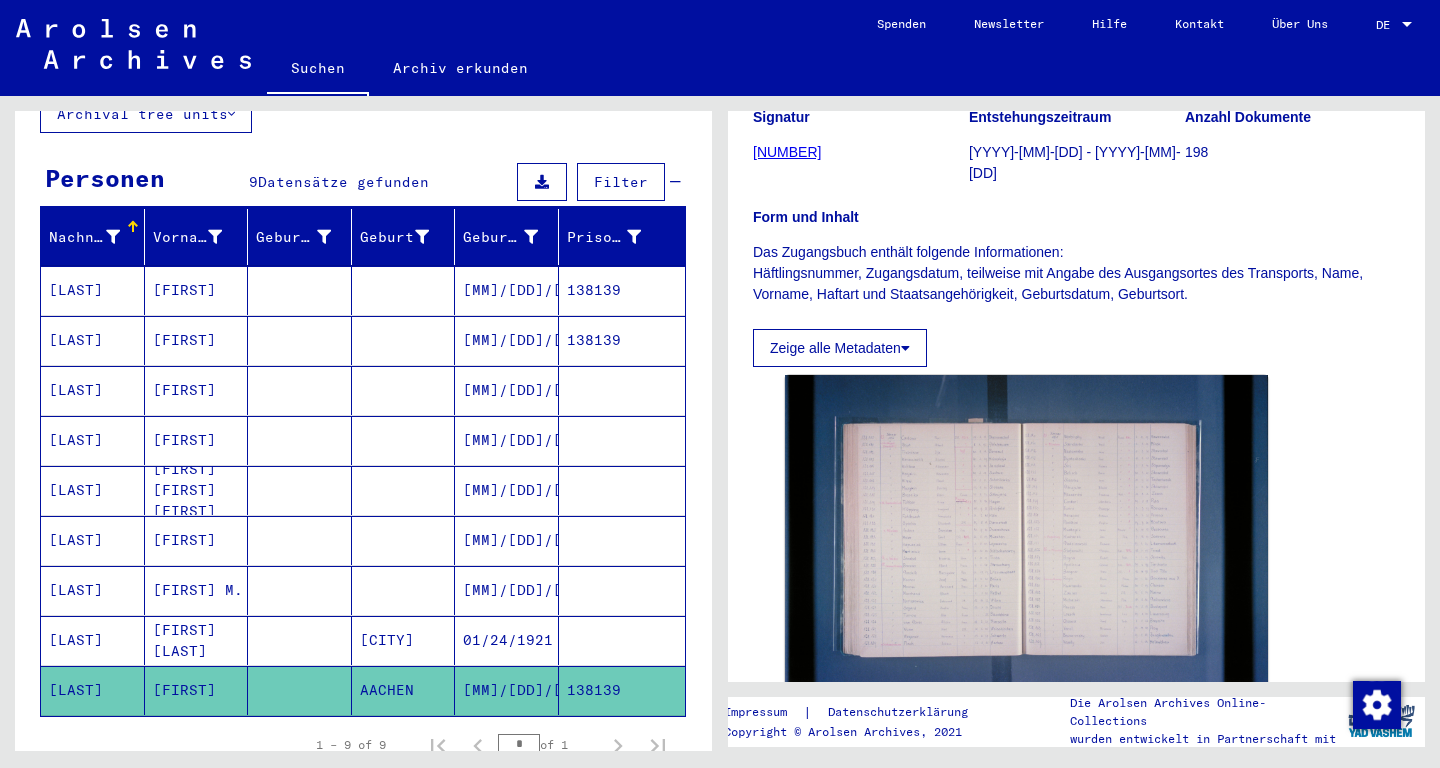 drag, startPoint x: 831, startPoint y: 177, endPoint x: 754, endPoint y: 182, distance: 77.16217 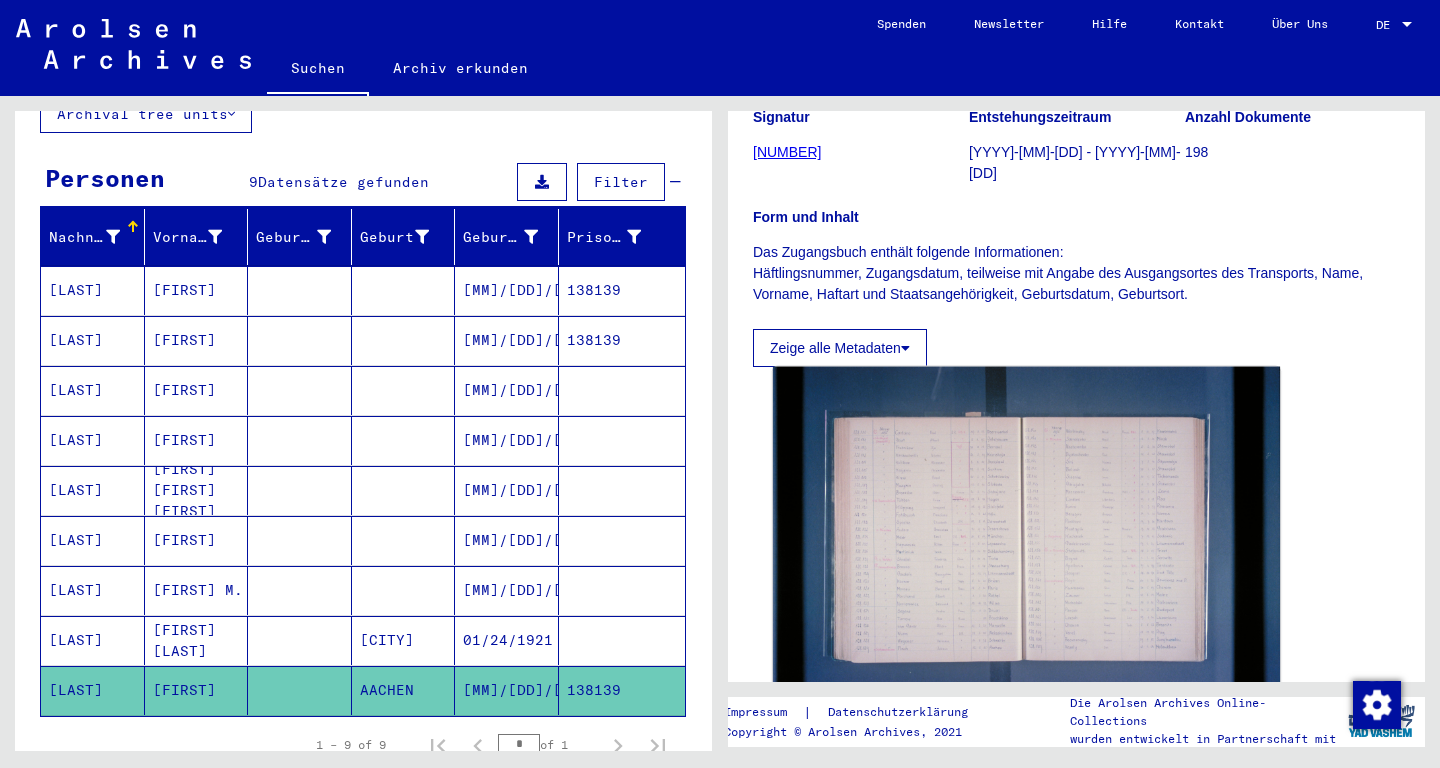 click 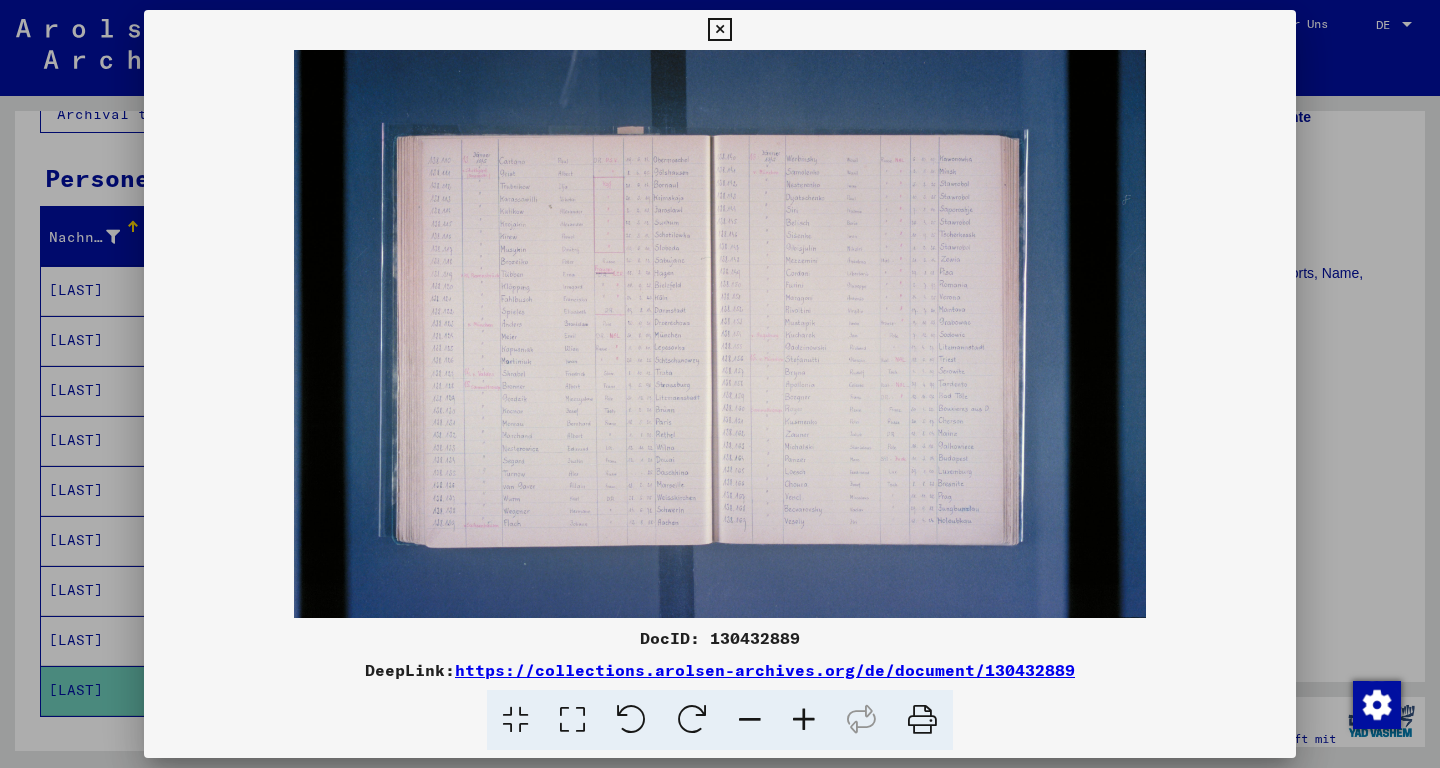 click at bounding box center (719, 30) 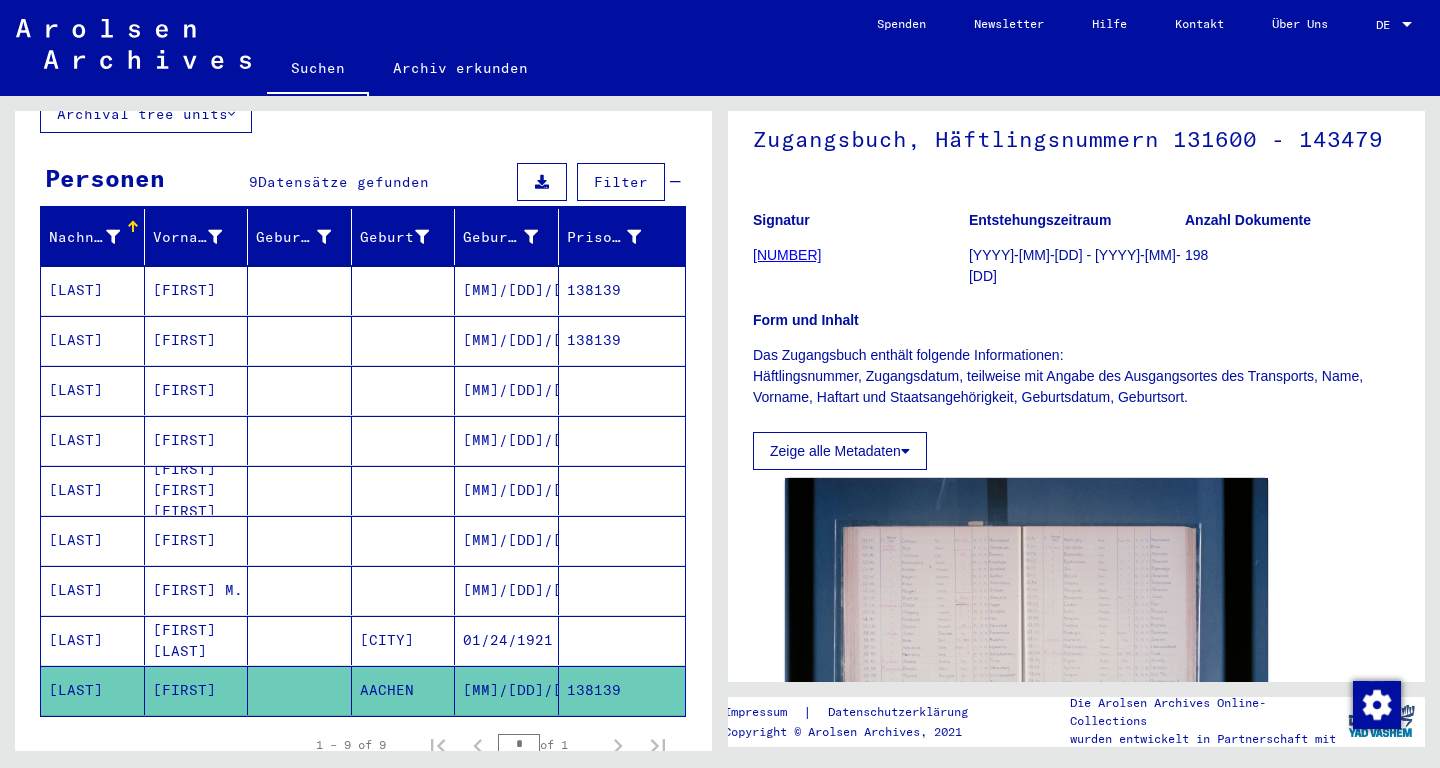 scroll, scrollTop: 0, scrollLeft: 0, axis: both 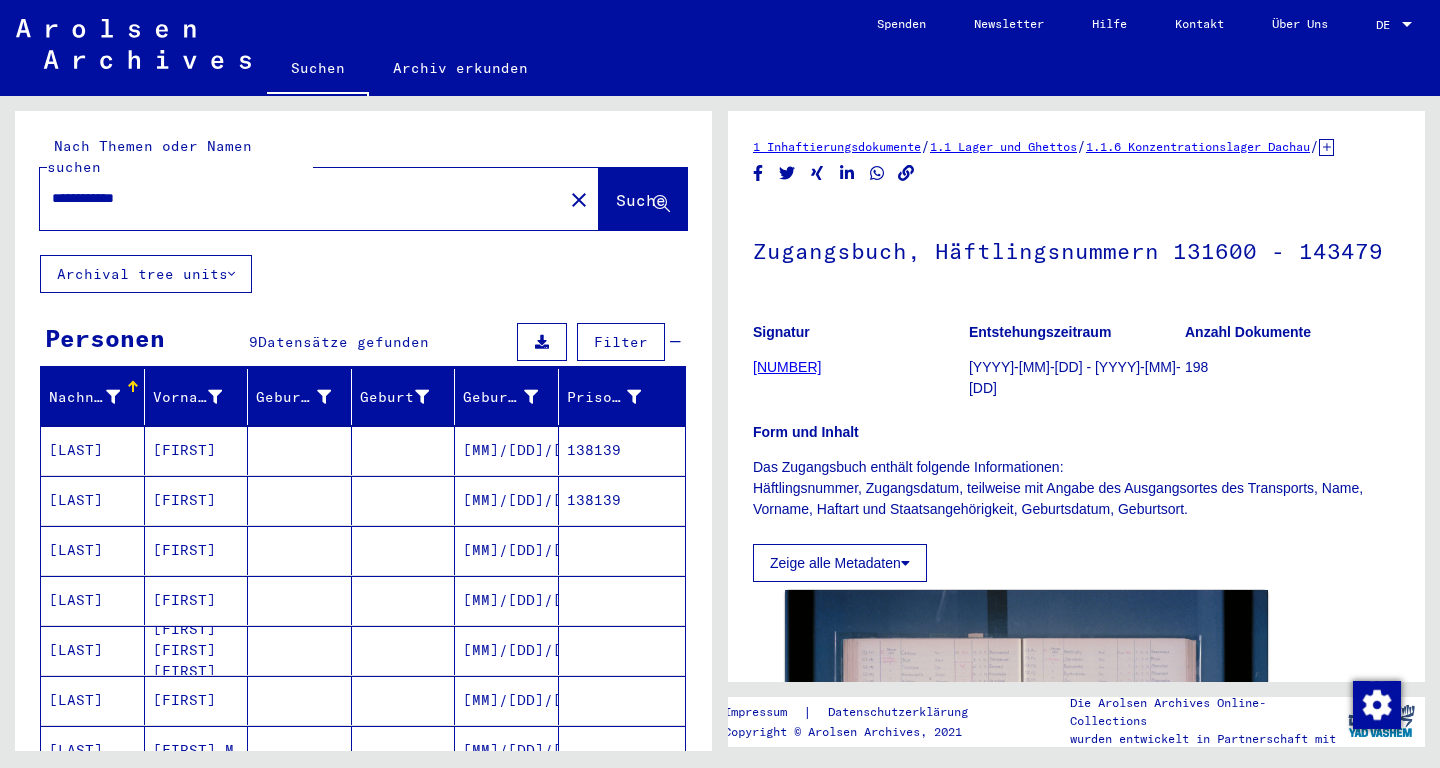 click on "**********" at bounding box center [301, 198] 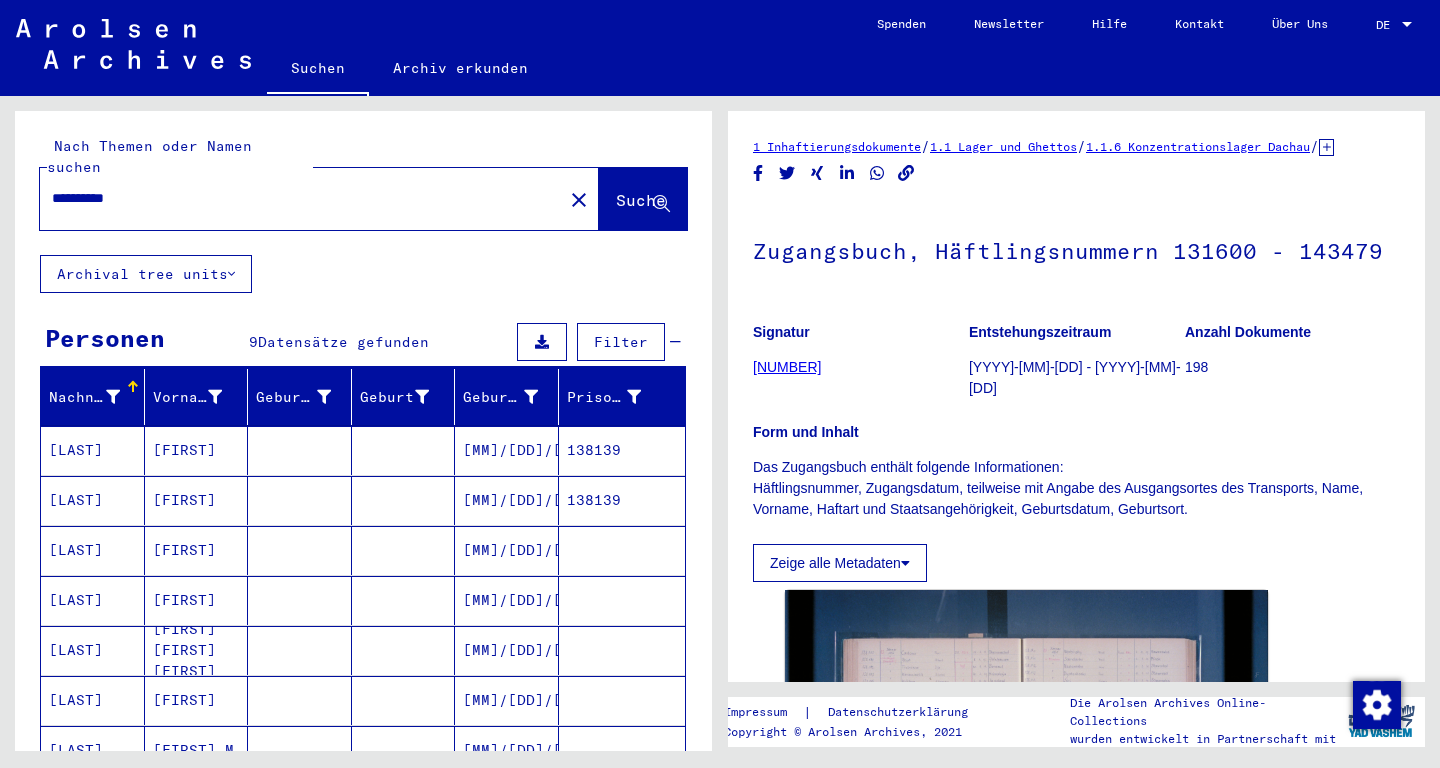 type on "**********" 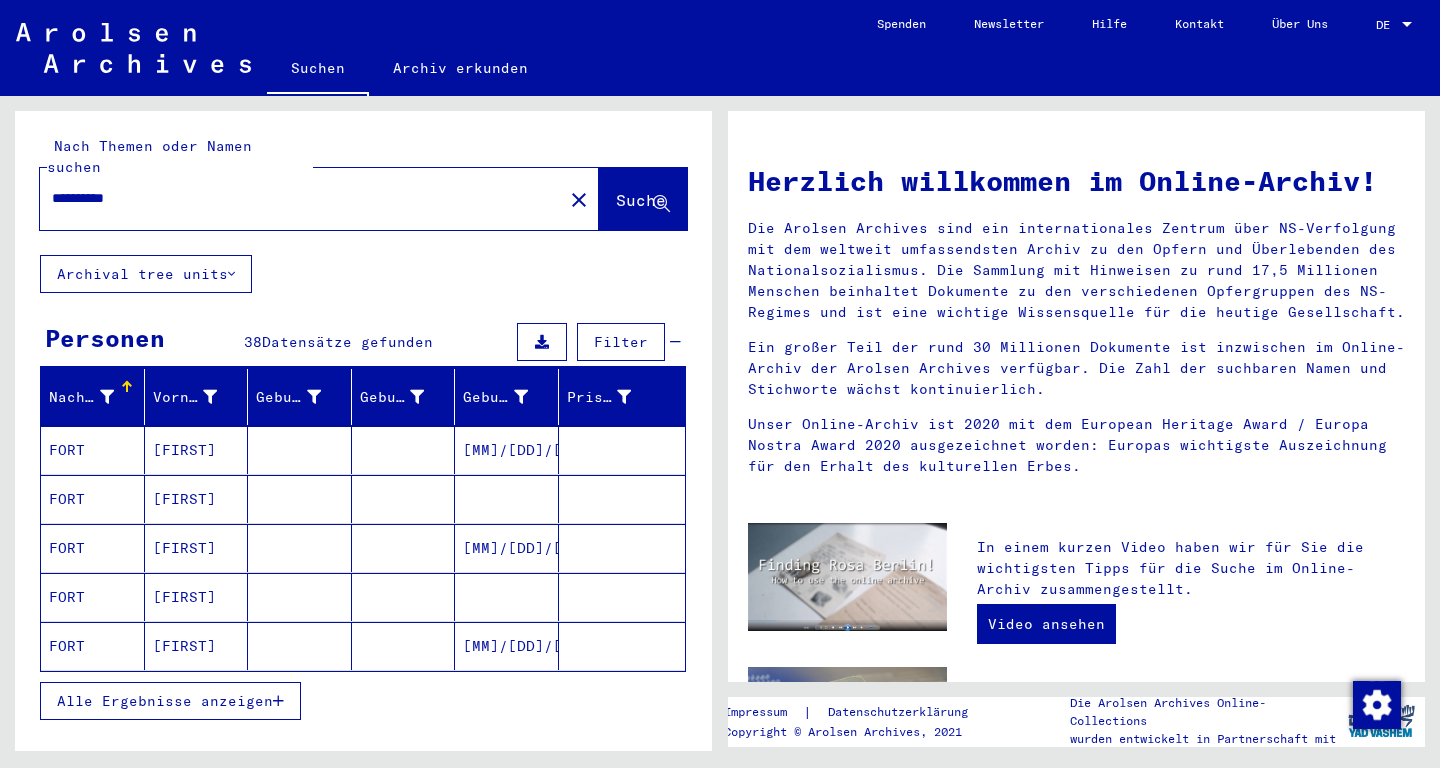 click on "Alle Ergebnisse anzeigen" at bounding box center [165, 701] 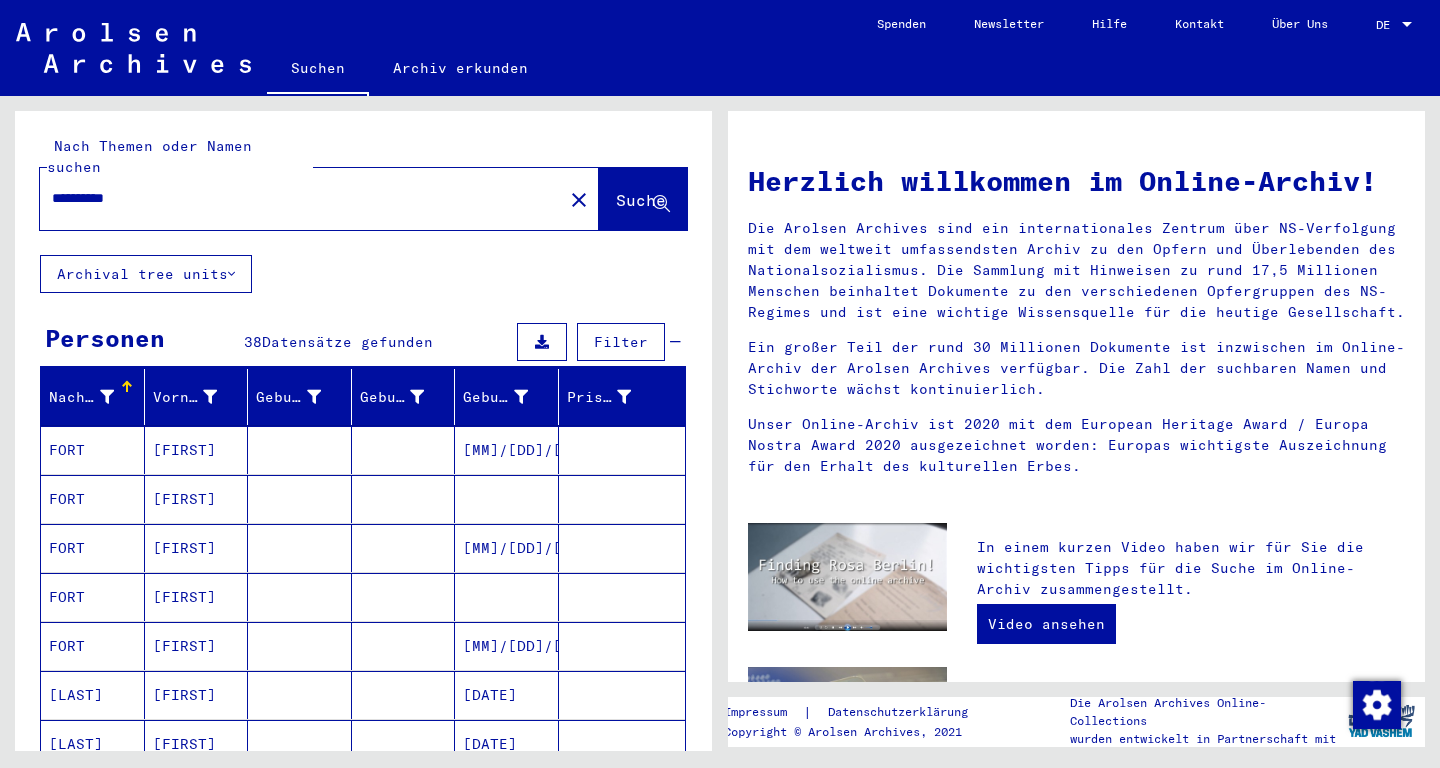 click on "[MM]/[DD]/[YYYY]" at bounding box center [507, 499] 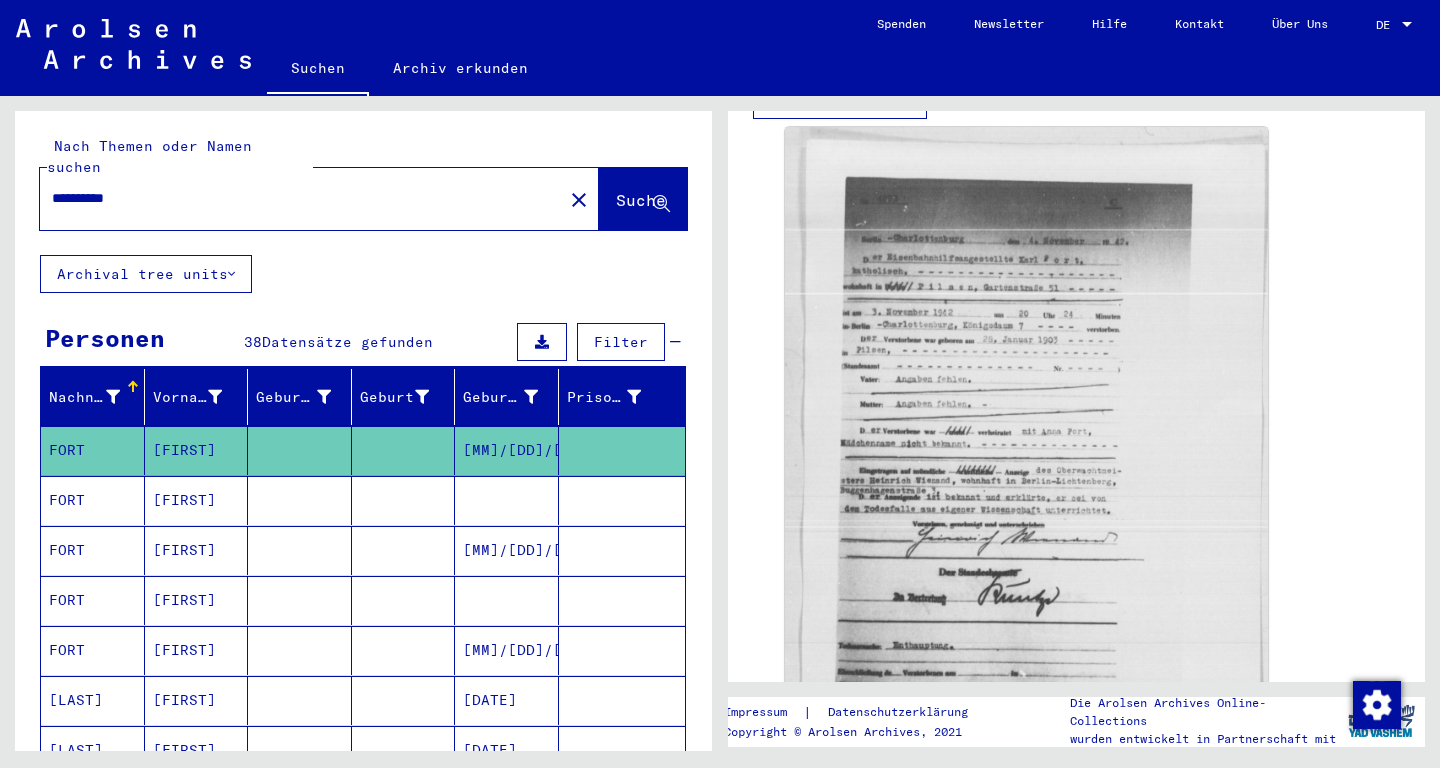 scroll, scrollTop: 591, scrollLeft: 0, axis: vertical 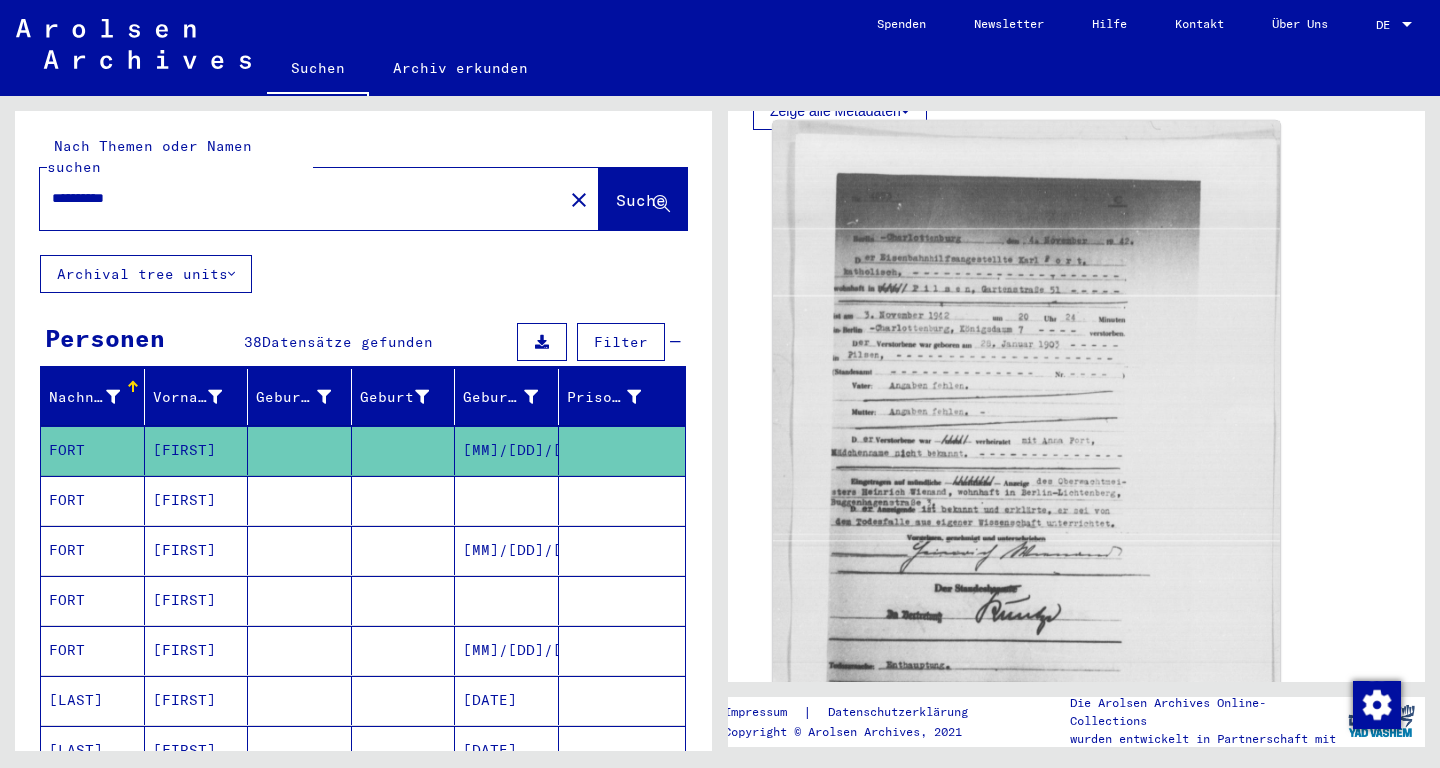 click 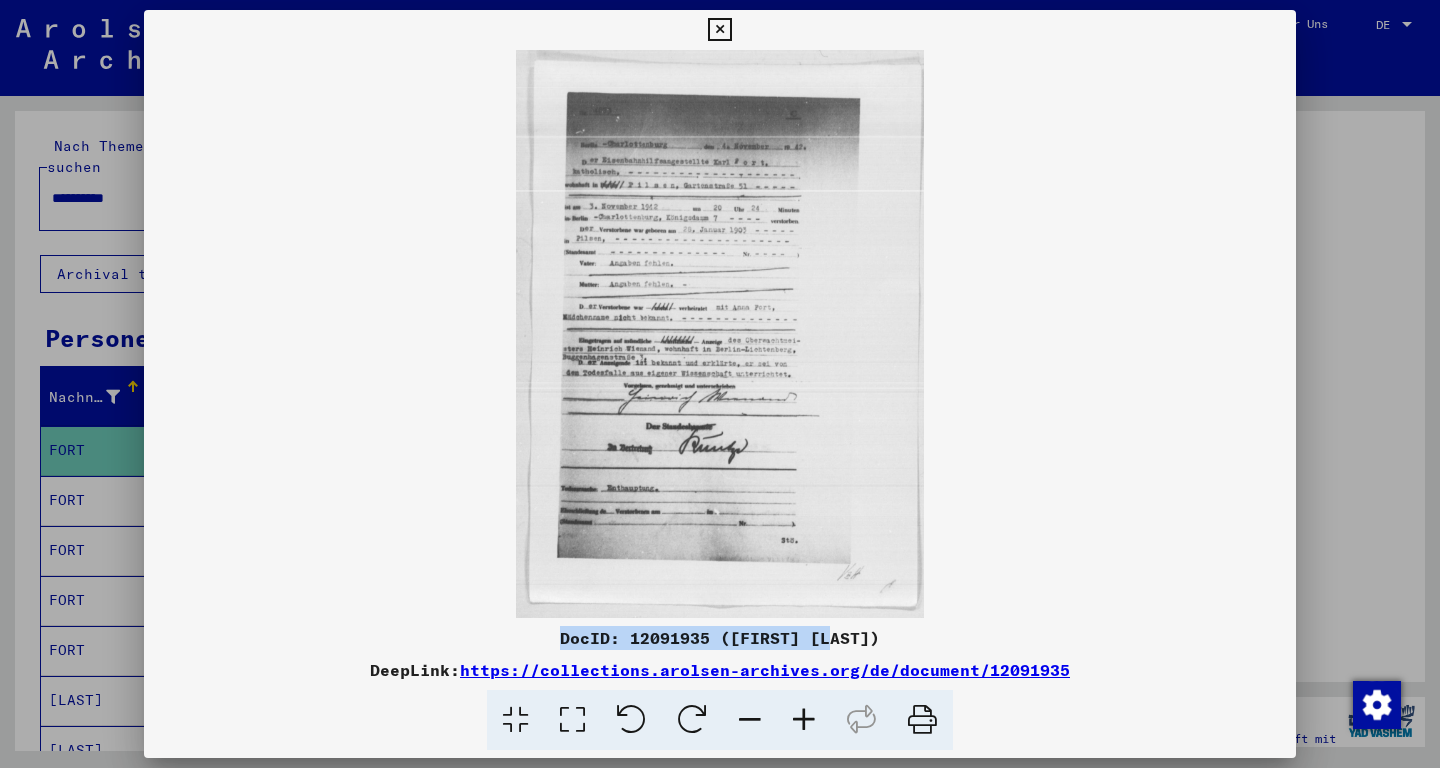 drag, startPoint x: 855, startPoint y: 635, endPoint x: 577, endPoint y: 641, distance: 278.06473 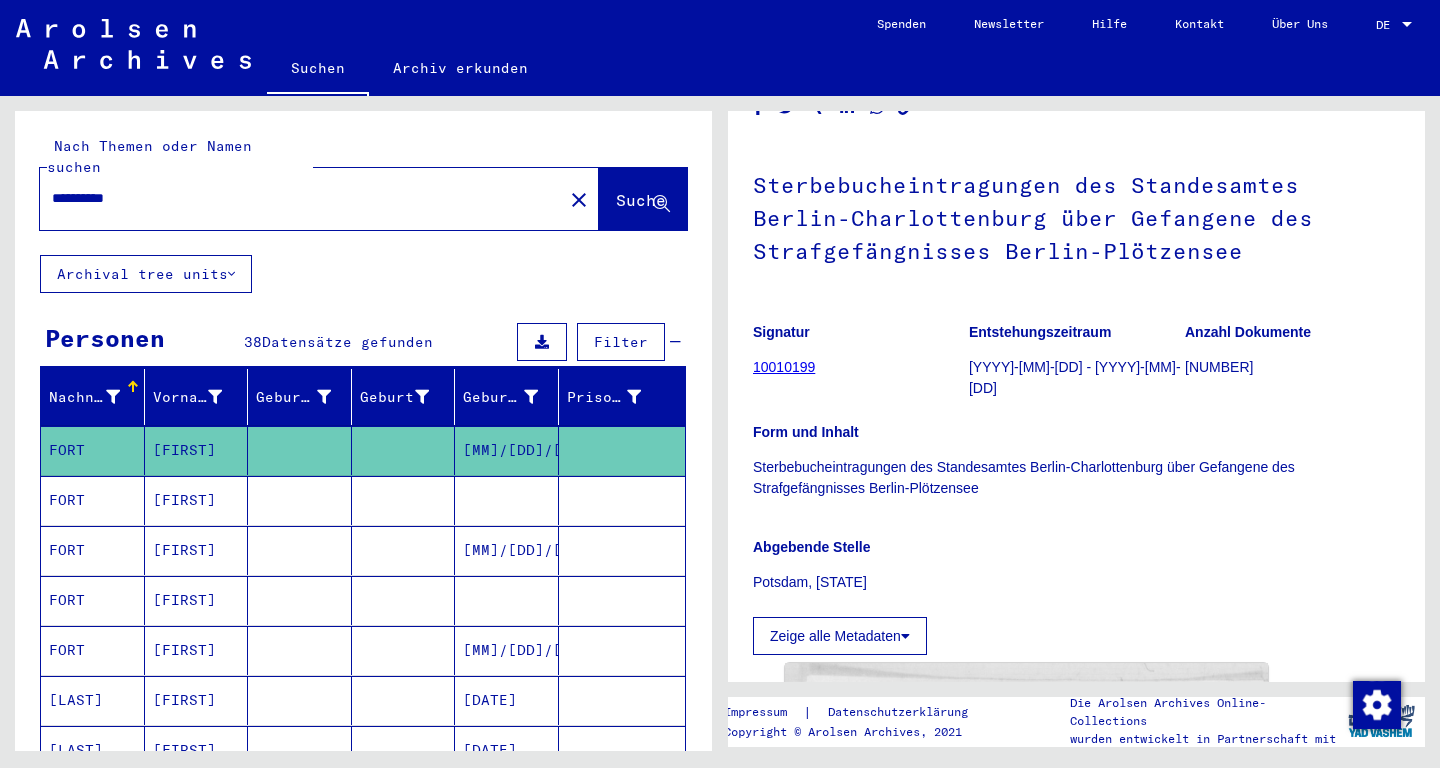 scroll, scrollTop: 64, scrollLeft: 0, axis: vertical 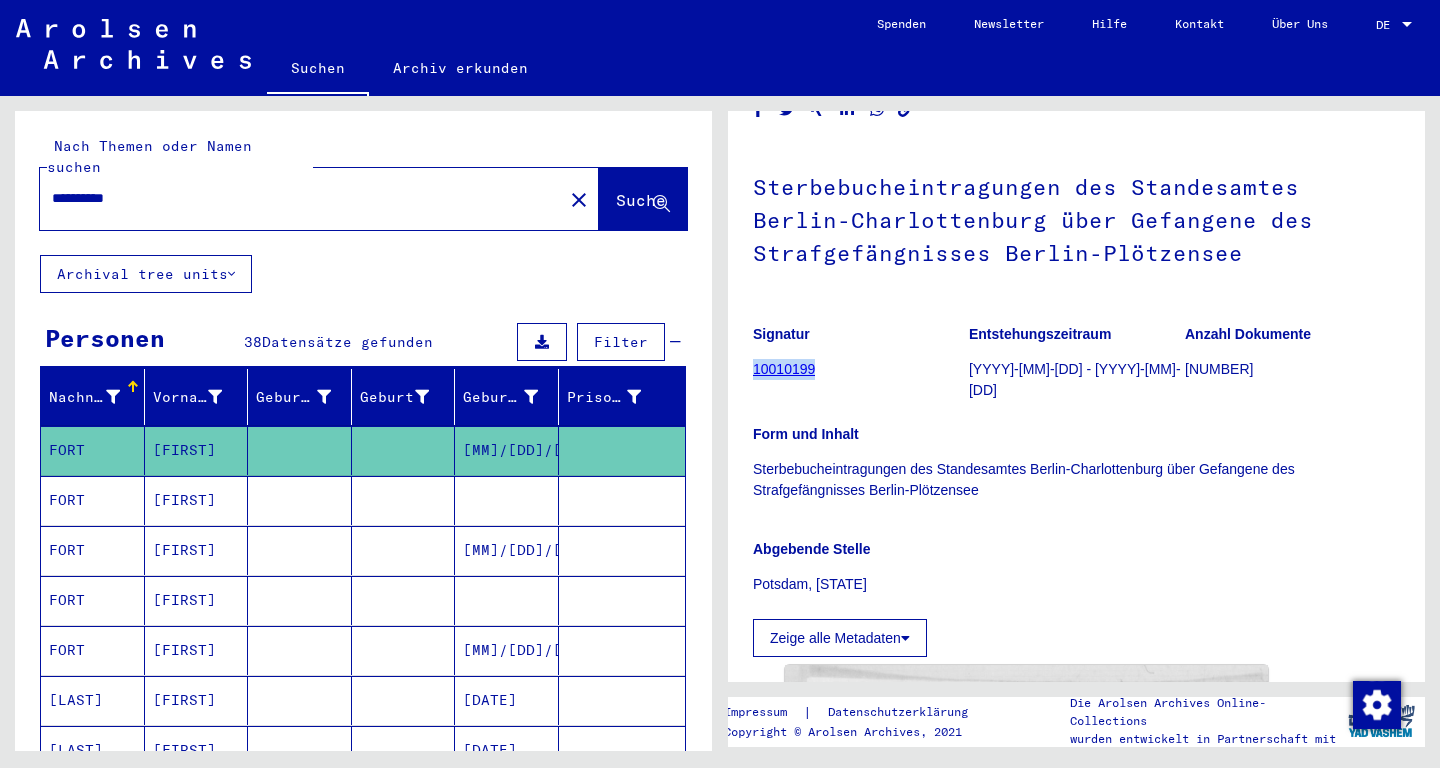 drag, startPoint x: 821, startPoint y: 370, endPoint x: 755, endPoint y: 375, distance: 66.189125 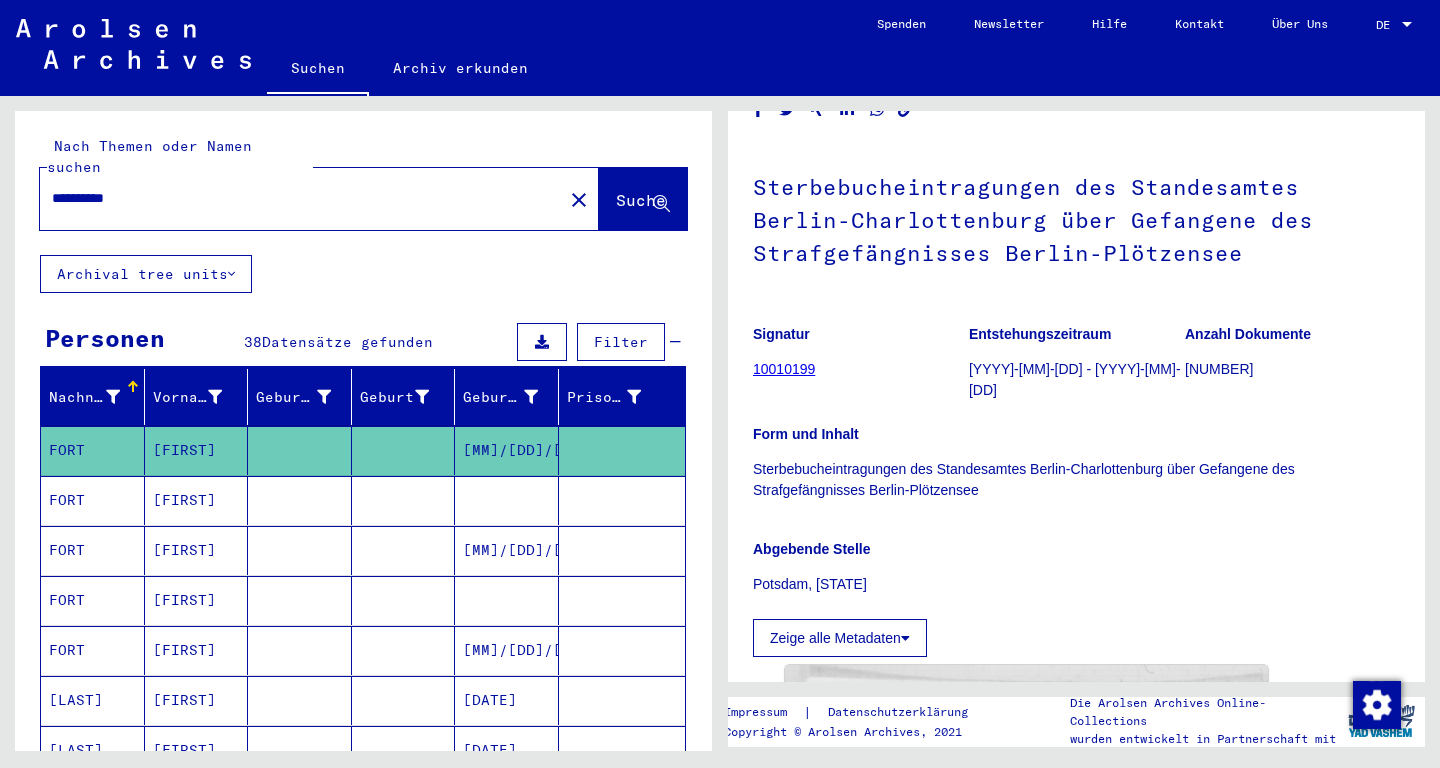 click at bounding box center (507, 550) 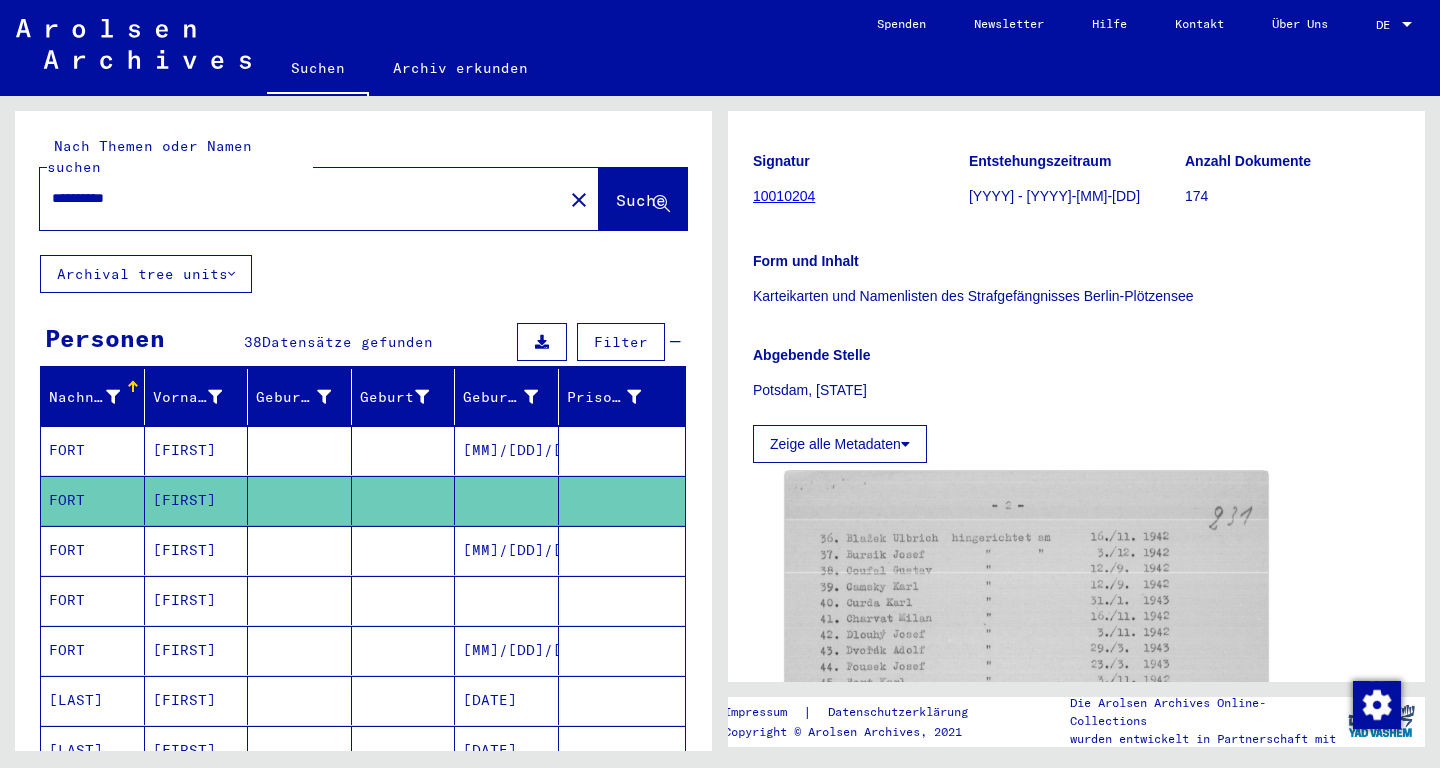 scroll, scrollTop: 164, scrollLeft: 0, axis: vertical 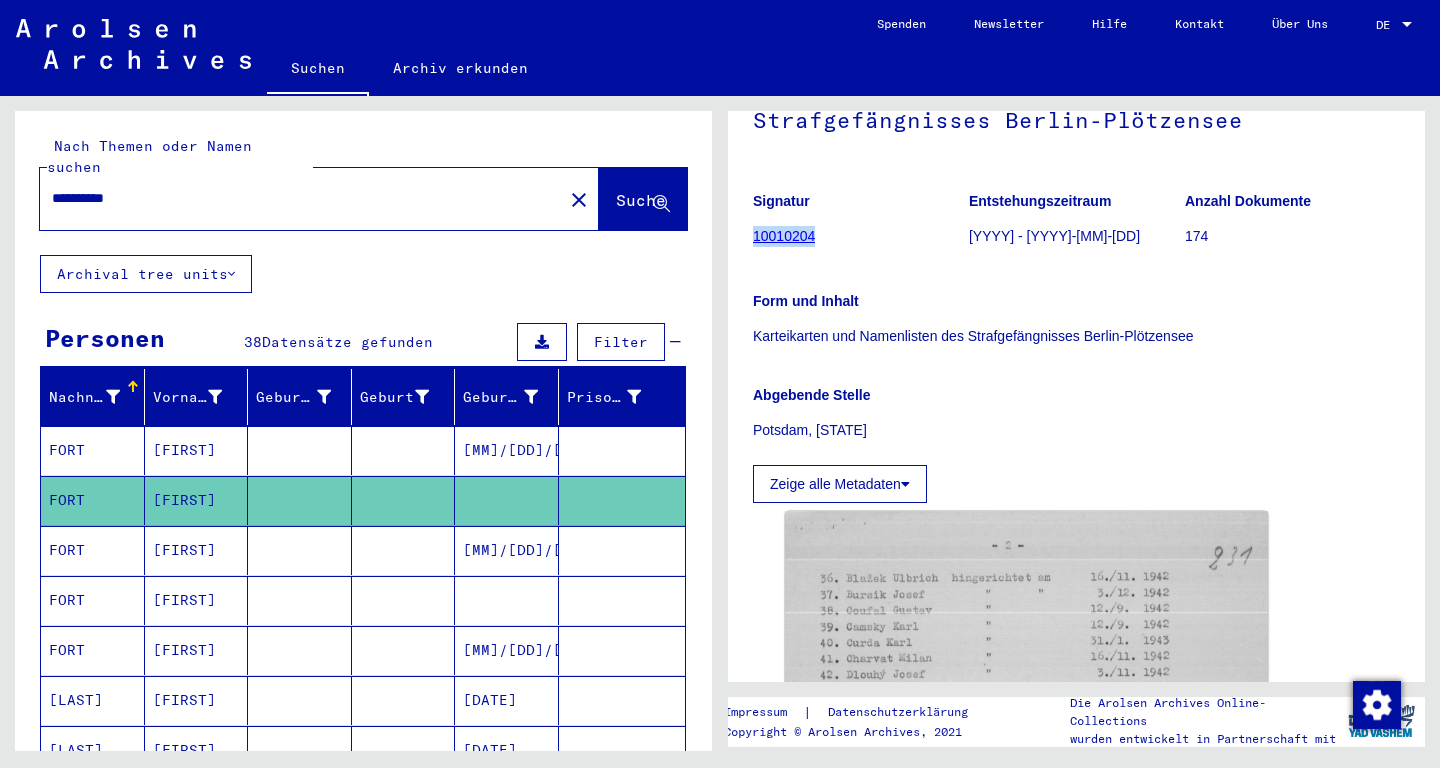 drag, startPoint x: 855, startPoint y: 228, endPoint x: 756, endPoint y: 230, distance: 99.0202 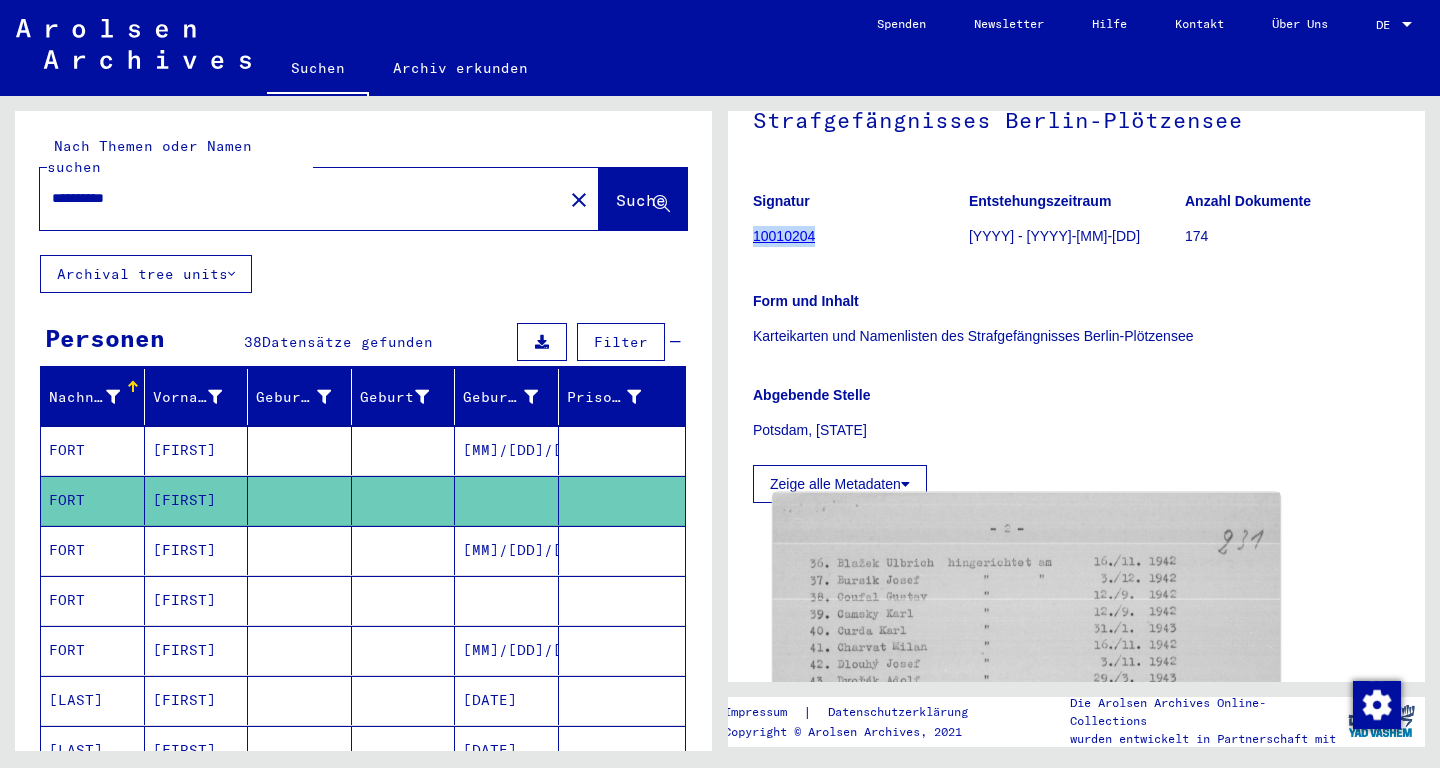 click 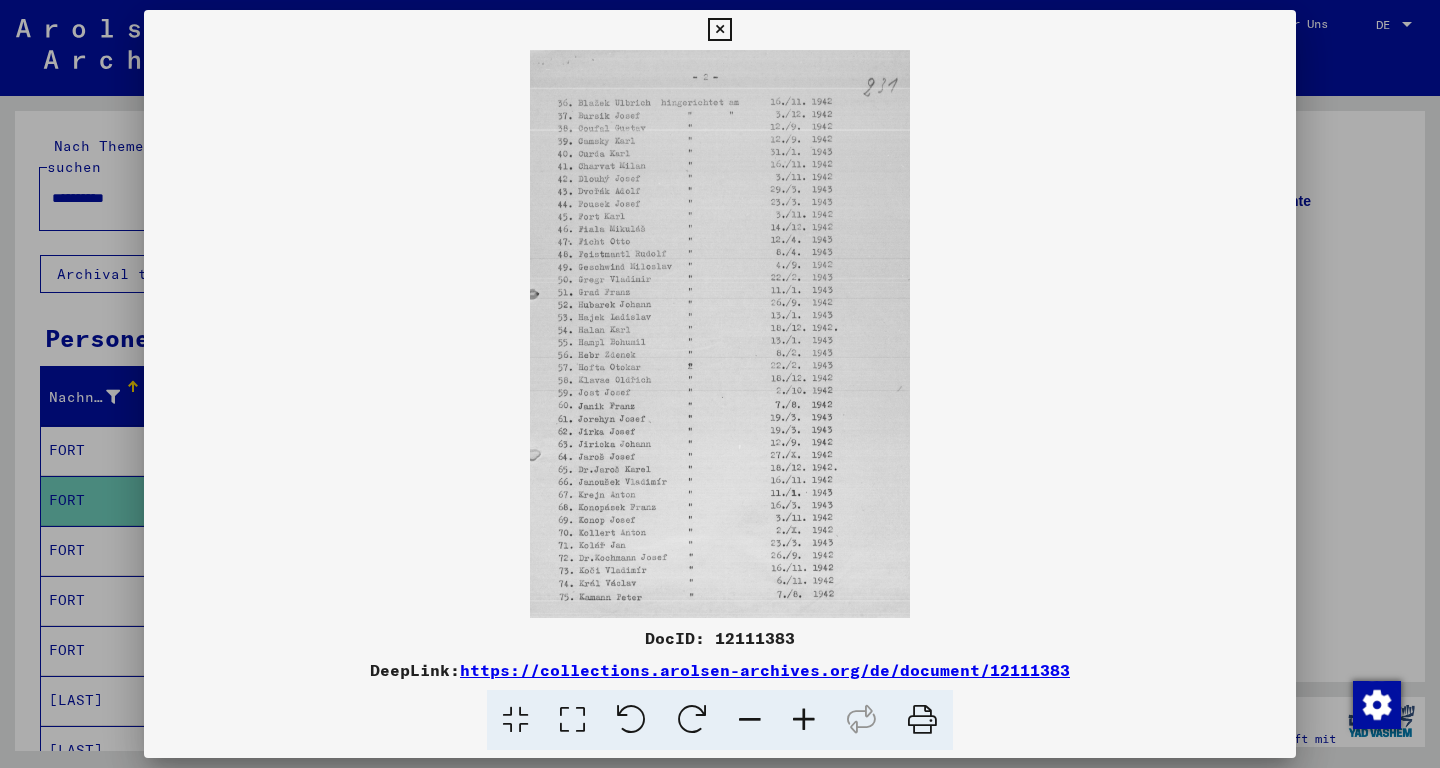click at bounding box center (719, 30) 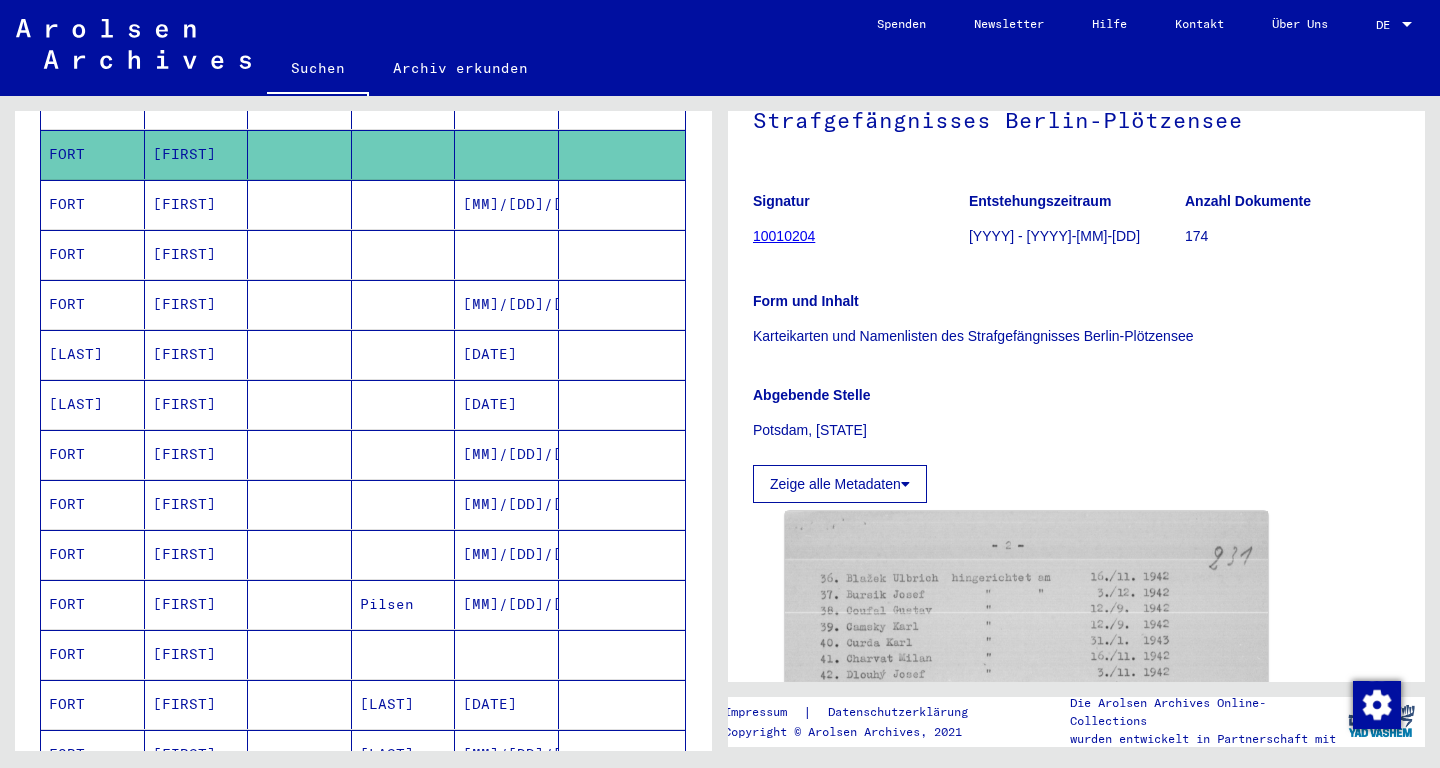 scroll, scrollTop: 355, scrollLeft: 0, axis: vertical 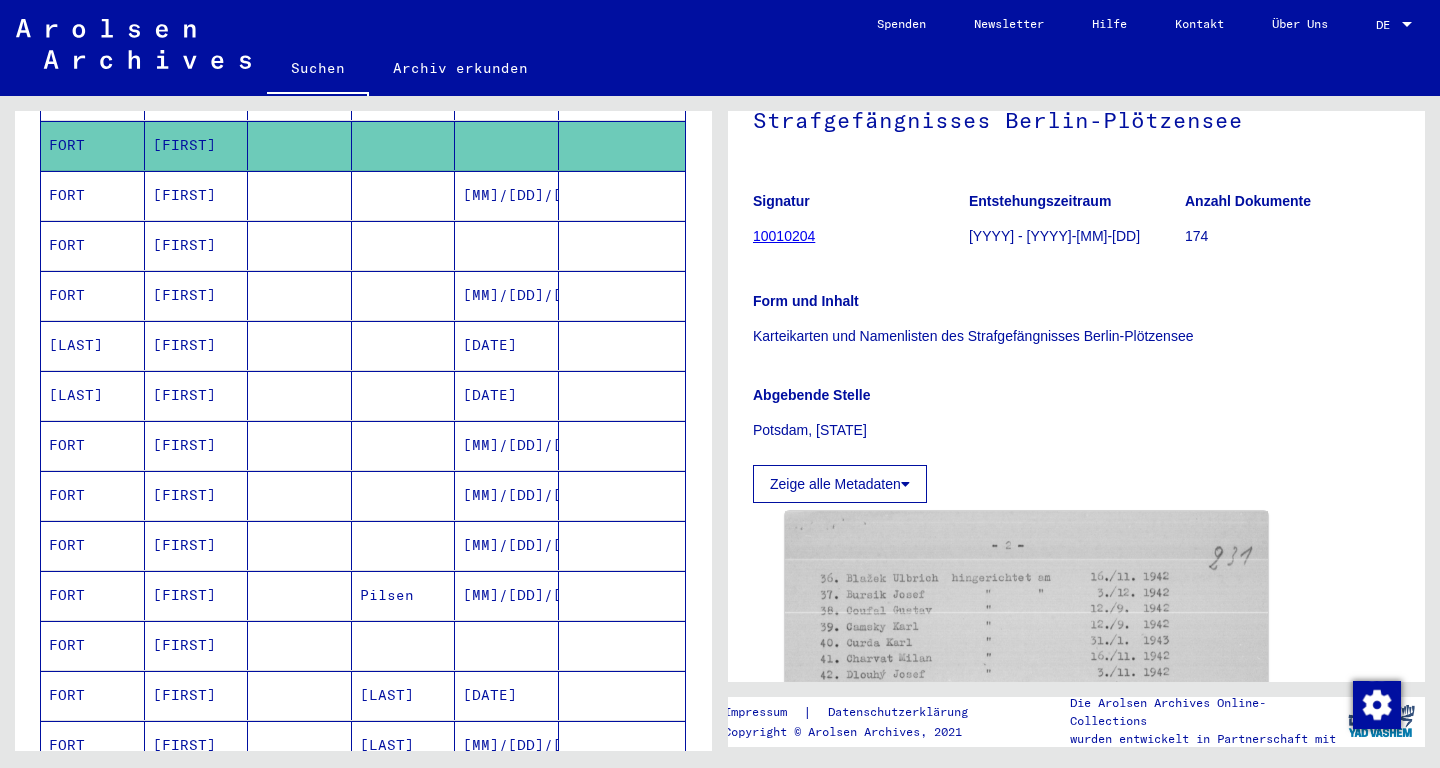 click at bounding box center [507, 295] 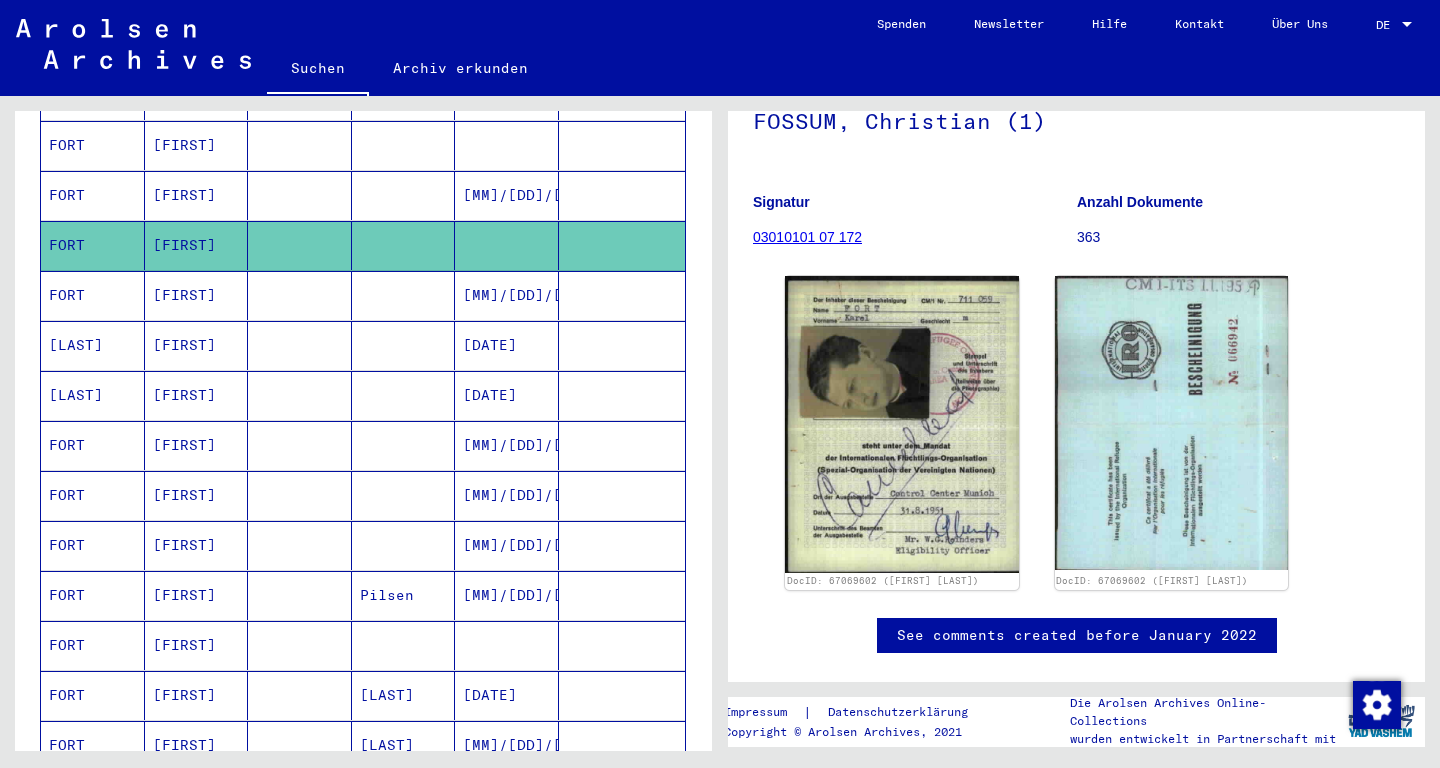 scroll, scrollTop: 209, scrollLeft: 0, axis: vertical 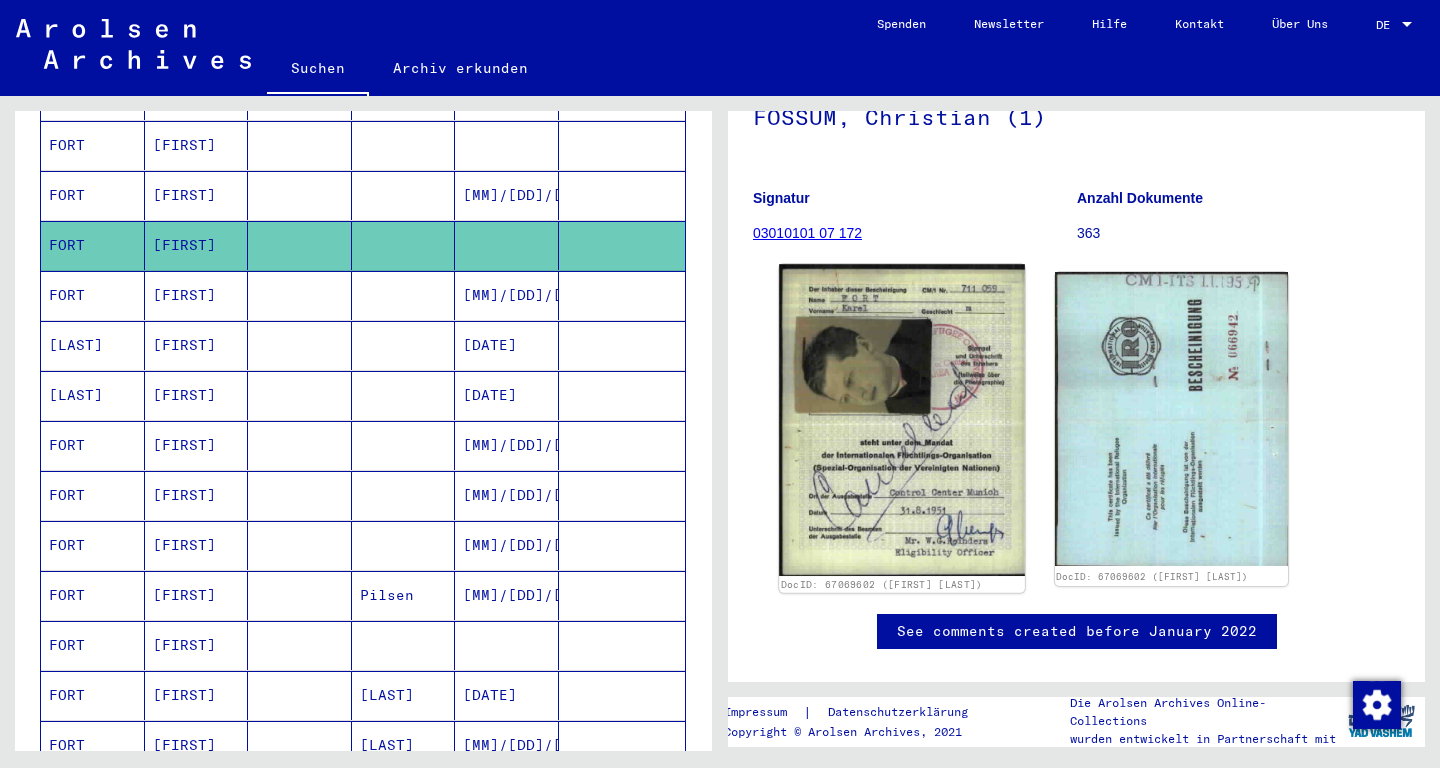 click 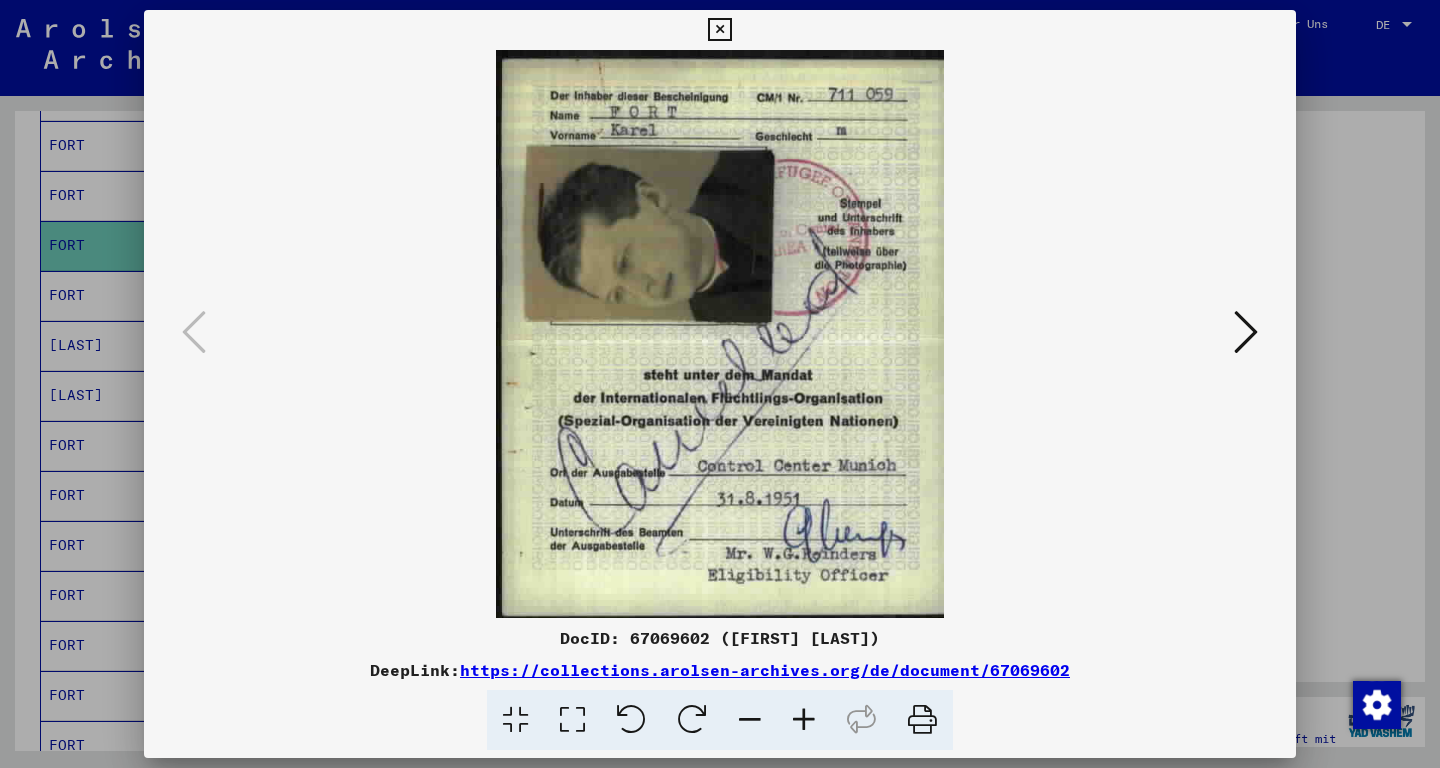 click at bounding box center (719, 30) 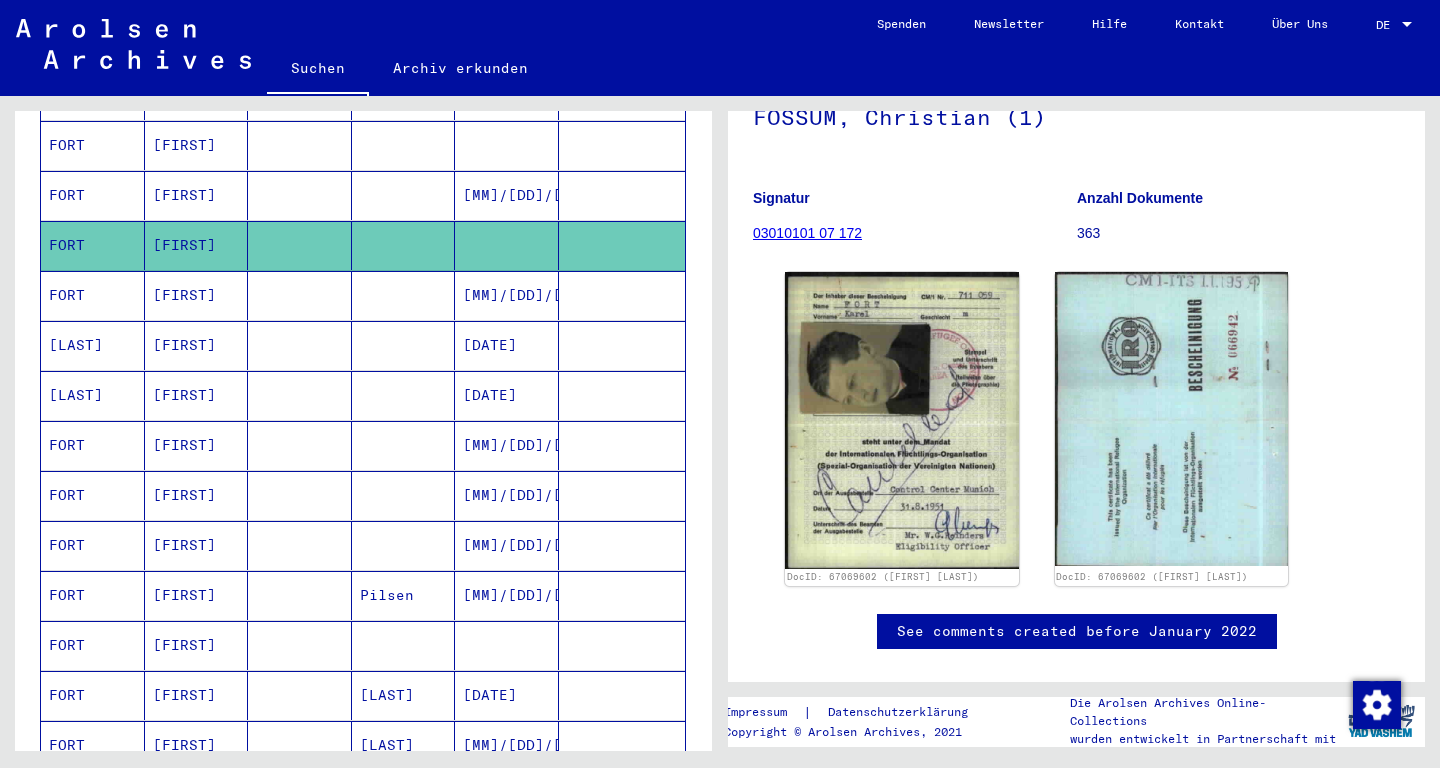click on "[MM]/[DD]/[YYYY]" at bounding box center (507, 645) 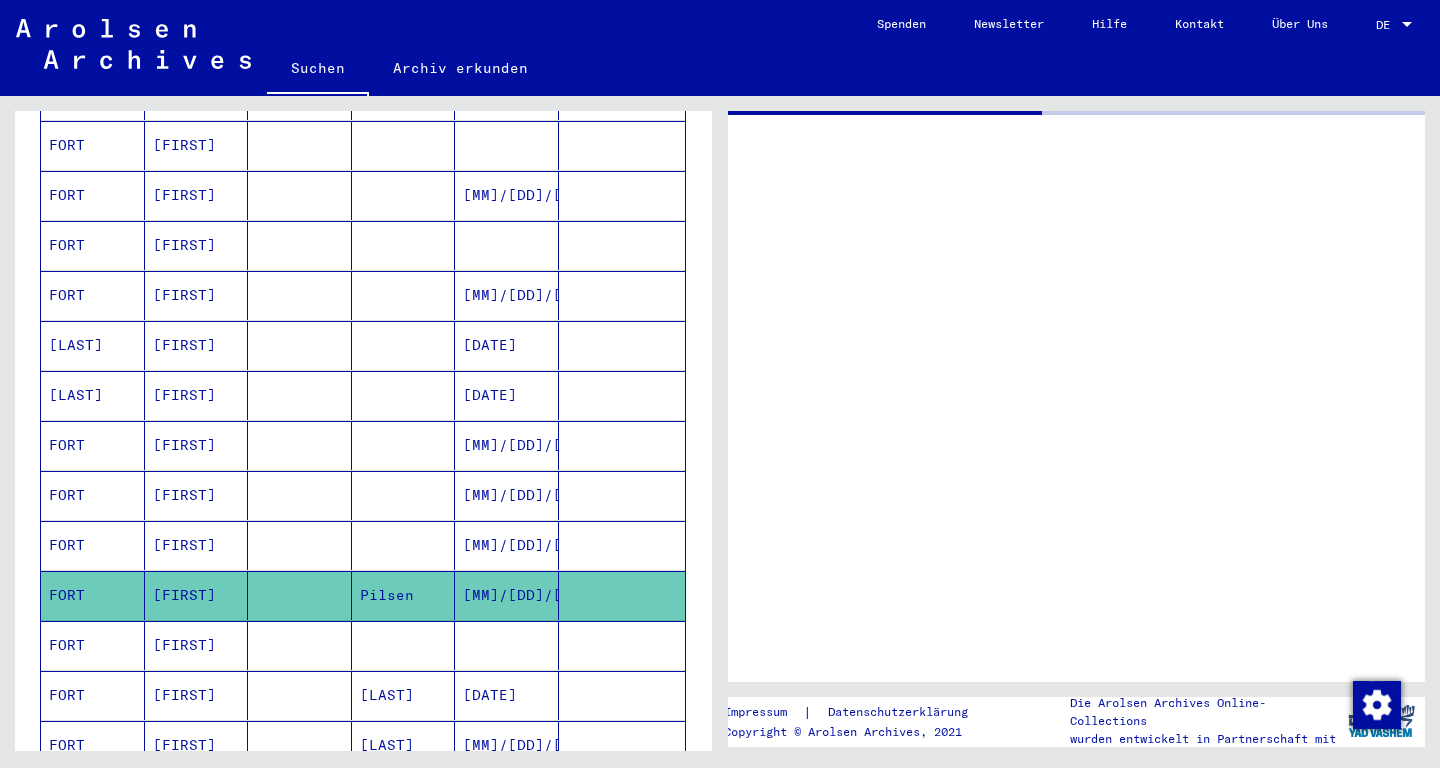scroll, scrollTop: 0, scrollLeft: 0, axis: both 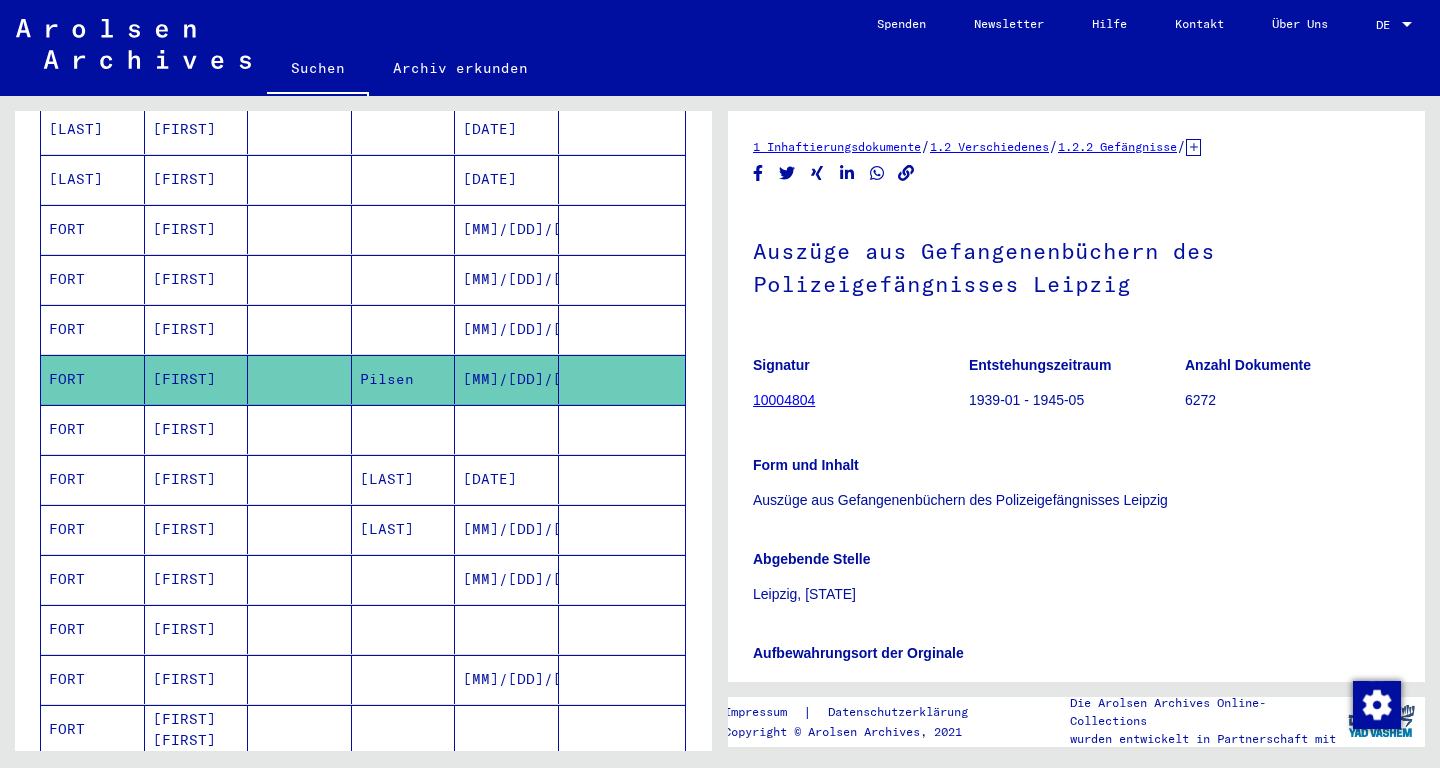 click at bounding box center [507, 479] 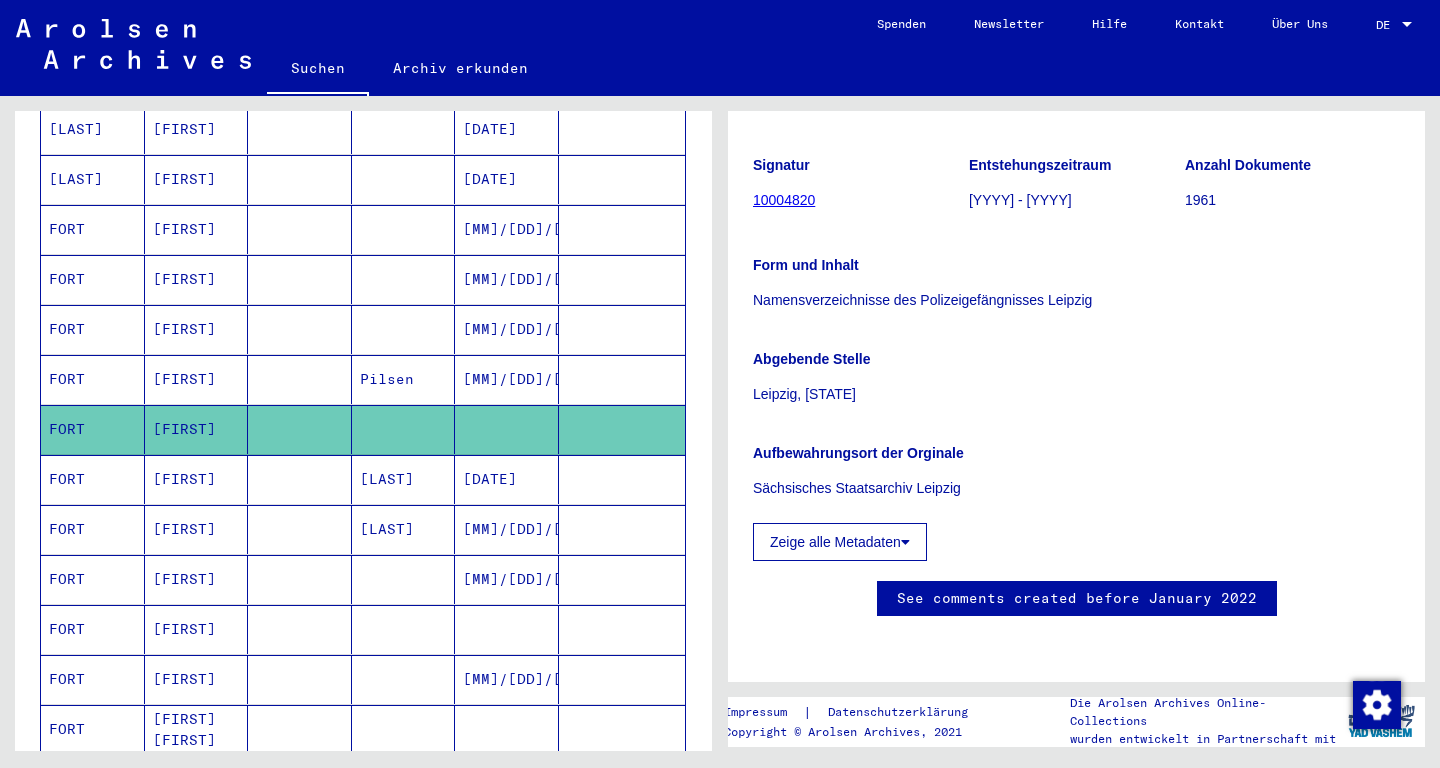 scroll, scrollTop: 444, scrollLeft: 0, axis: vertical 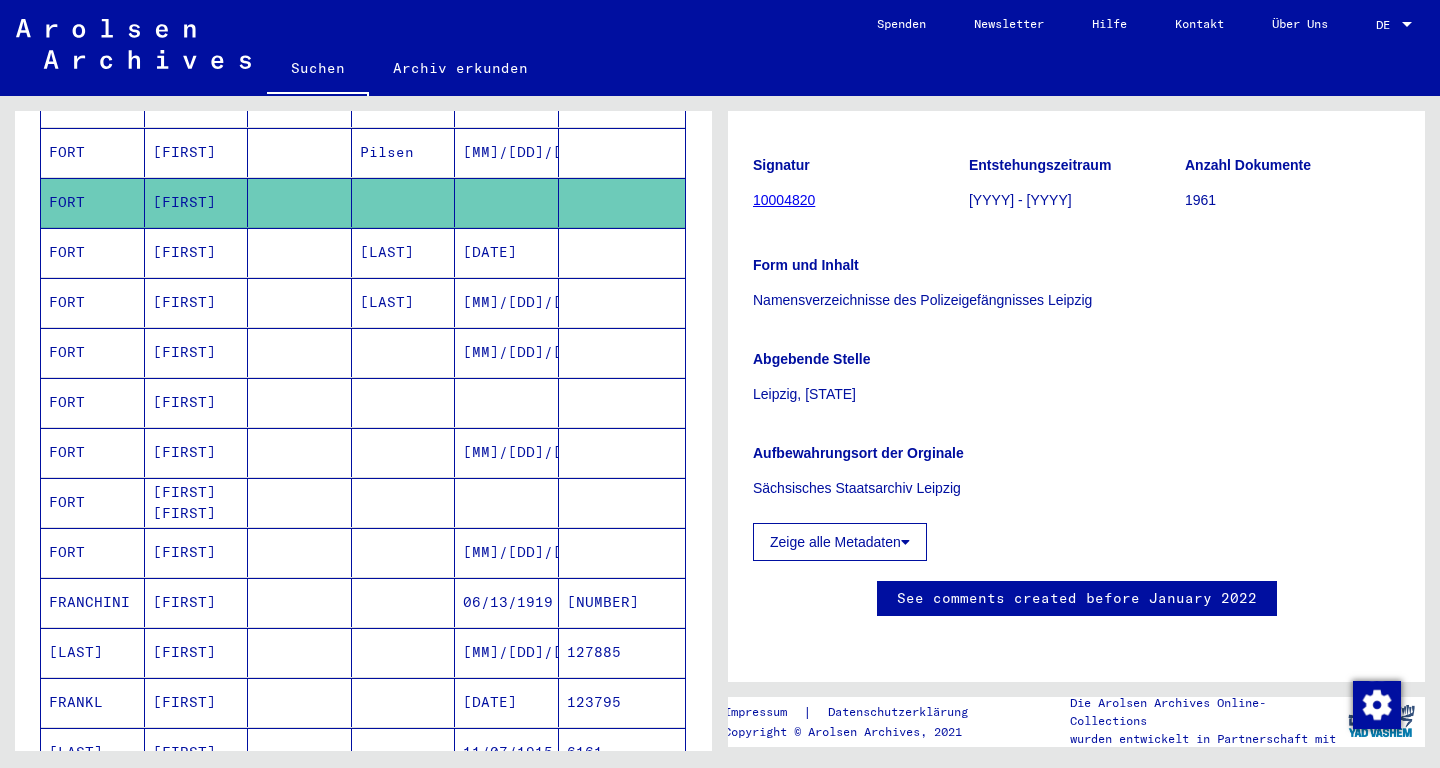 click on "[MM]/[DD]/[YYYY]" at bounding box center (507, 602) 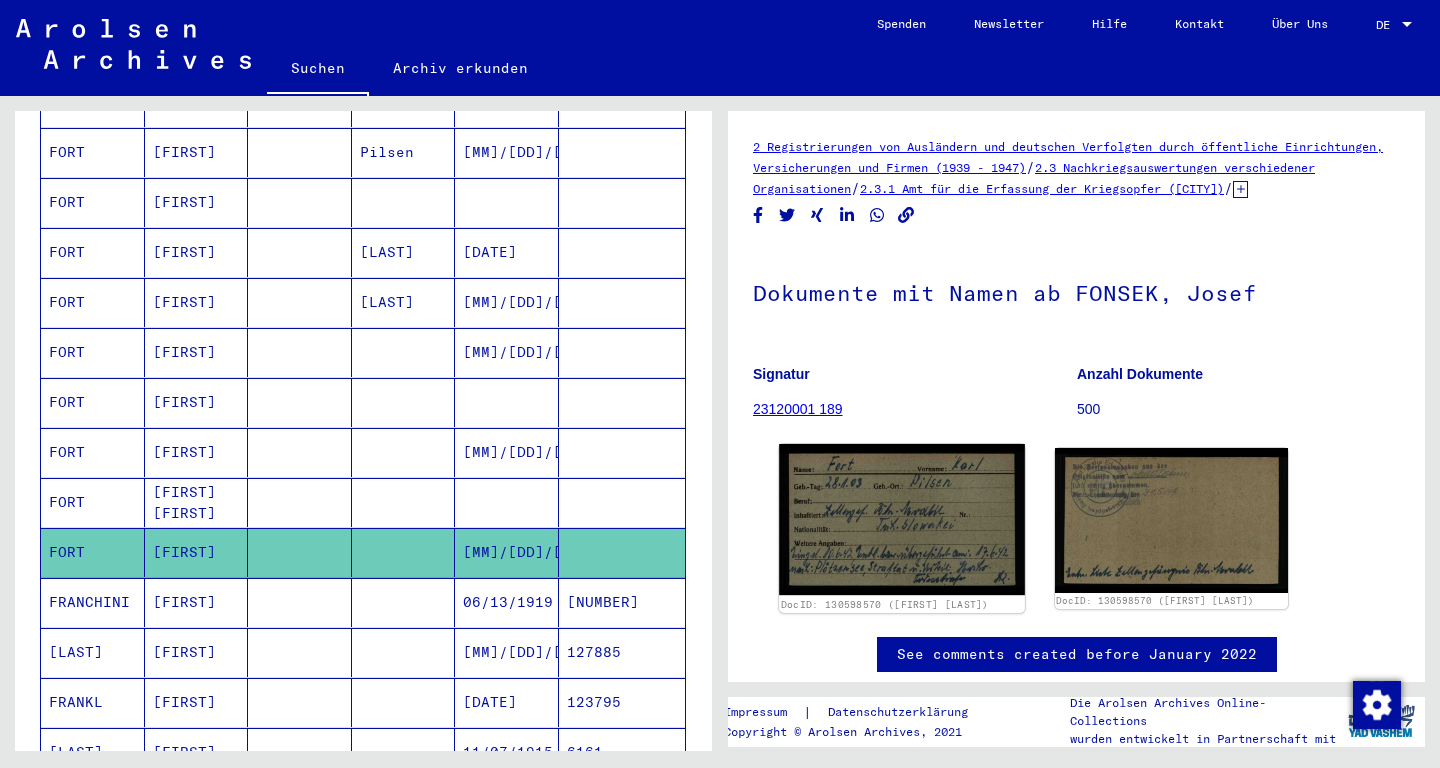 click 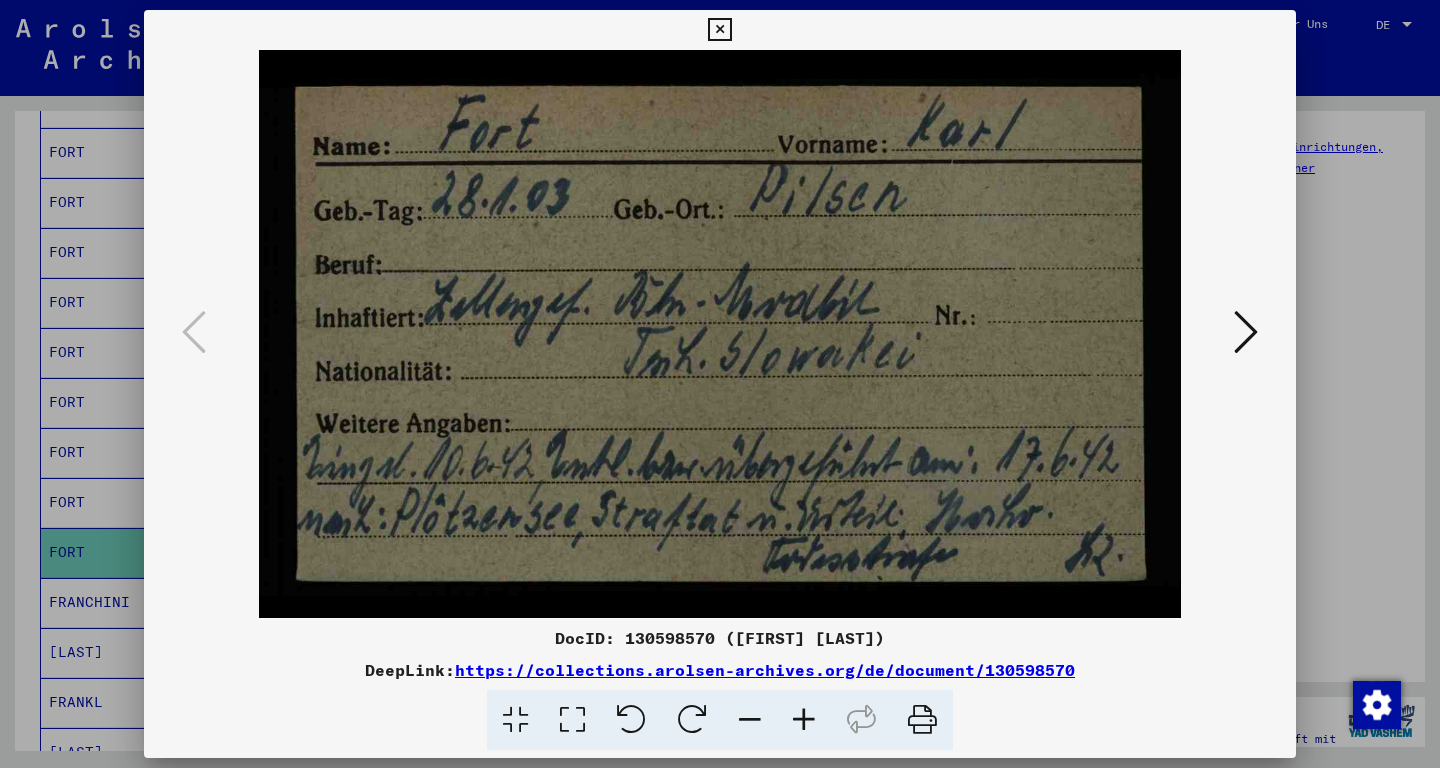click at bounding box center (719, 30) 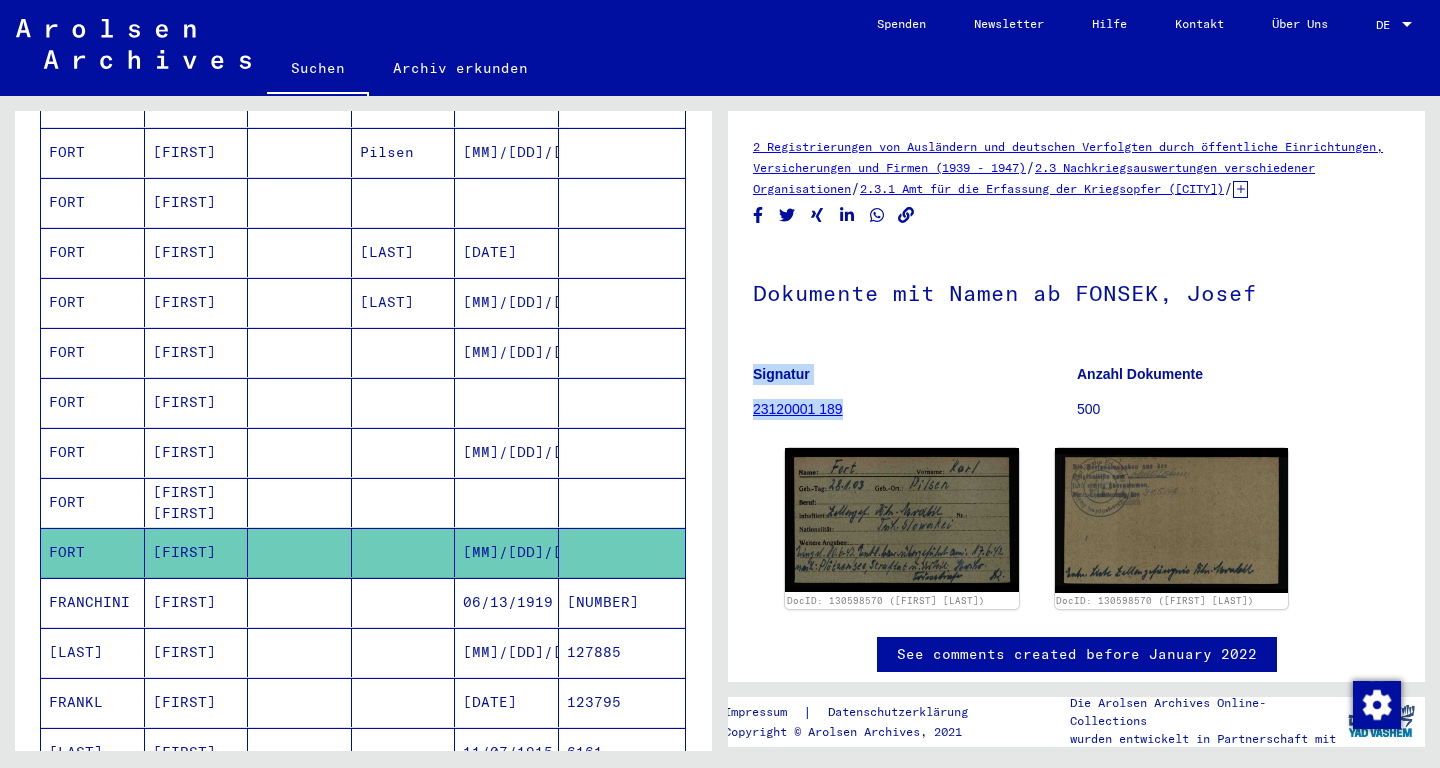 drag, startPoint x: 858, startPoint y: 427, endPoint x: 751, endPoint y: 440, distance: 107.78683 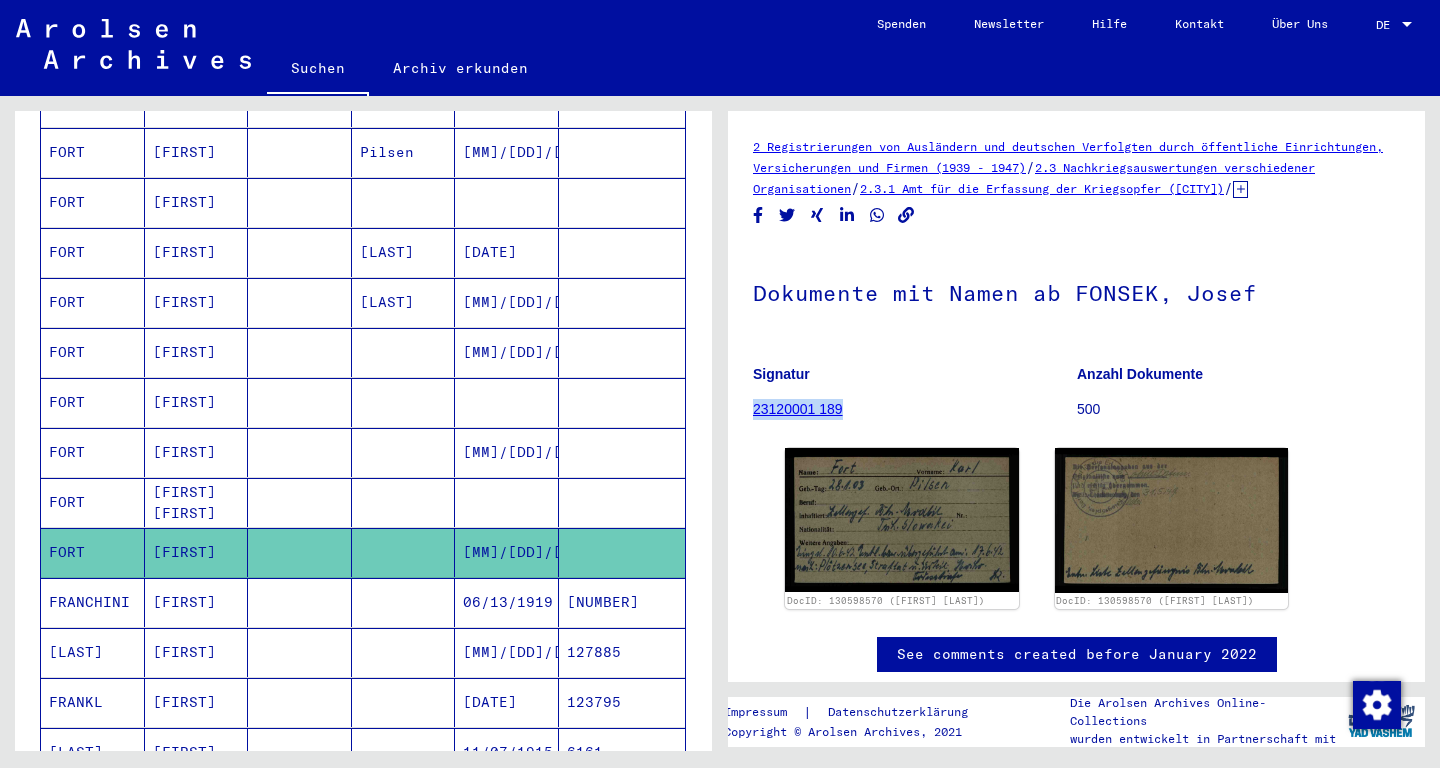 drag, startPoint x: 871, startPoint y: 432, endPoint x: 757, endPoint y: 432, distance: 114 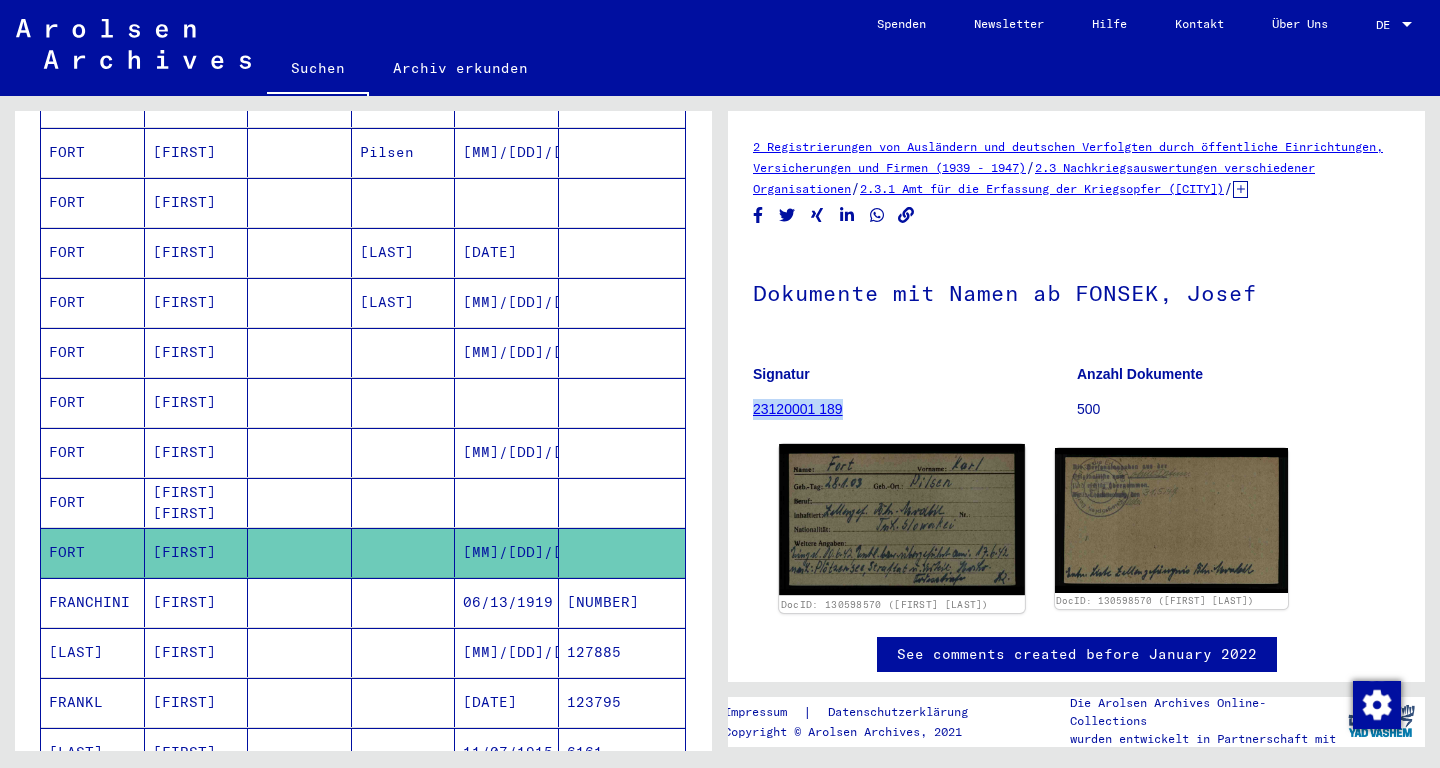 click 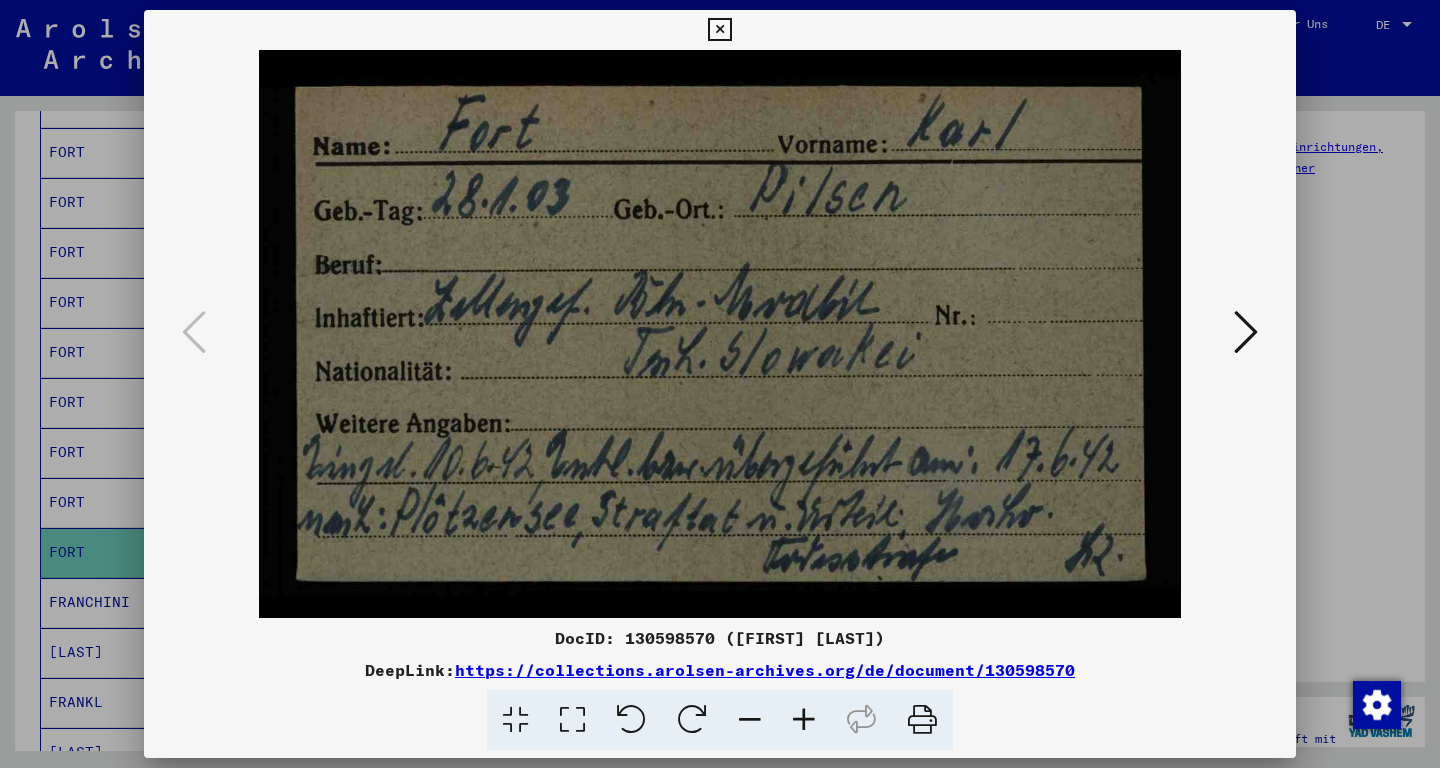 click at bounding box center [1246, 332] 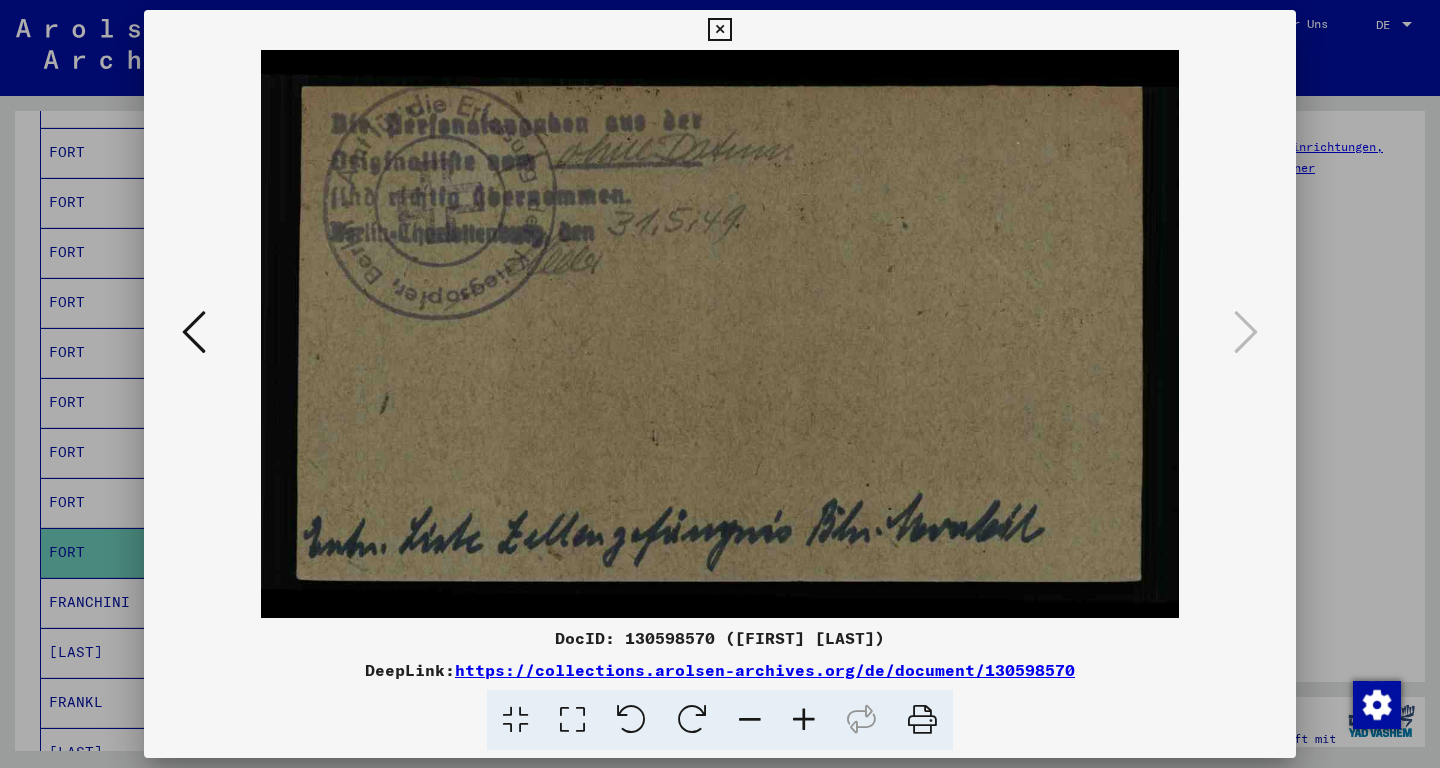 click at bounding box center [719, 30] 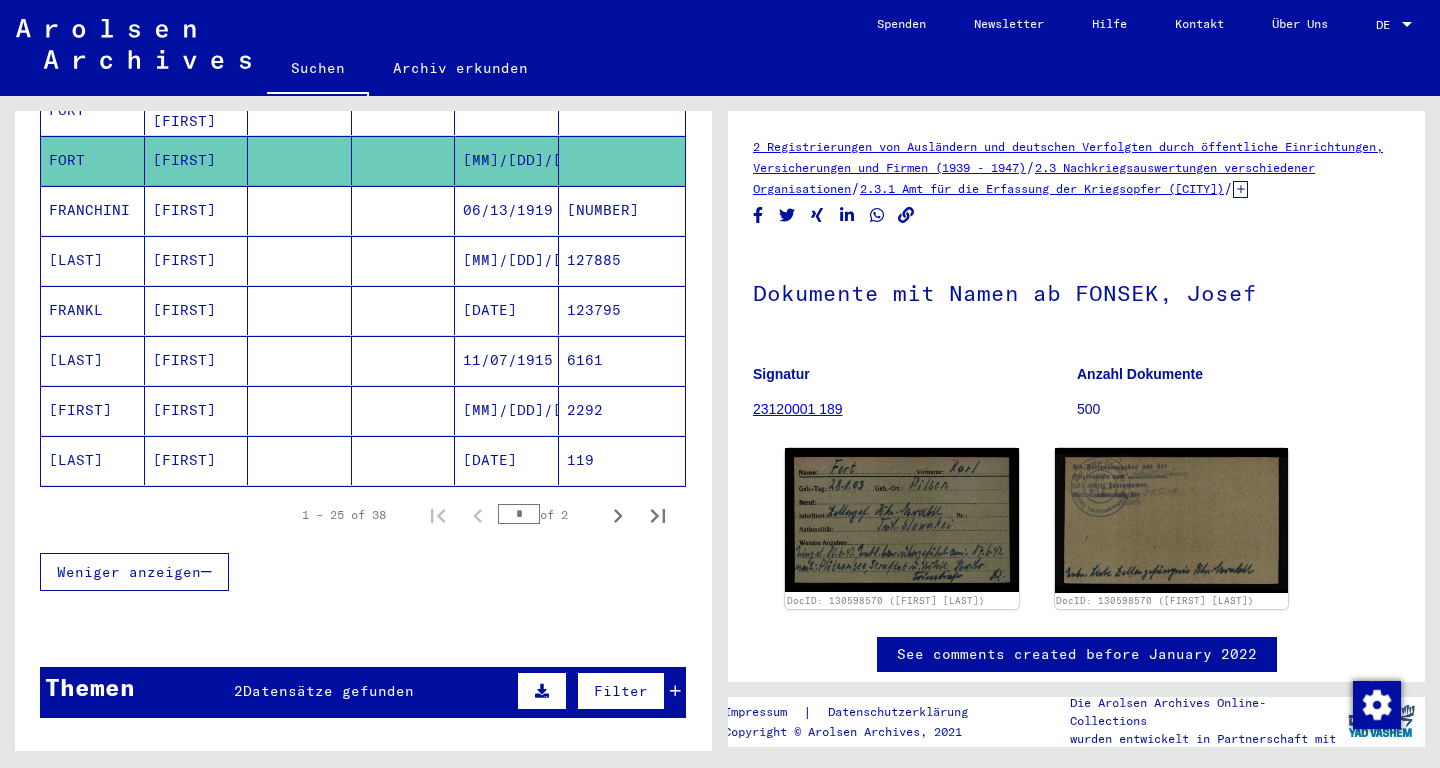 scroll, scrollTop: 1209, scrollLeft: 0, axis: vertical 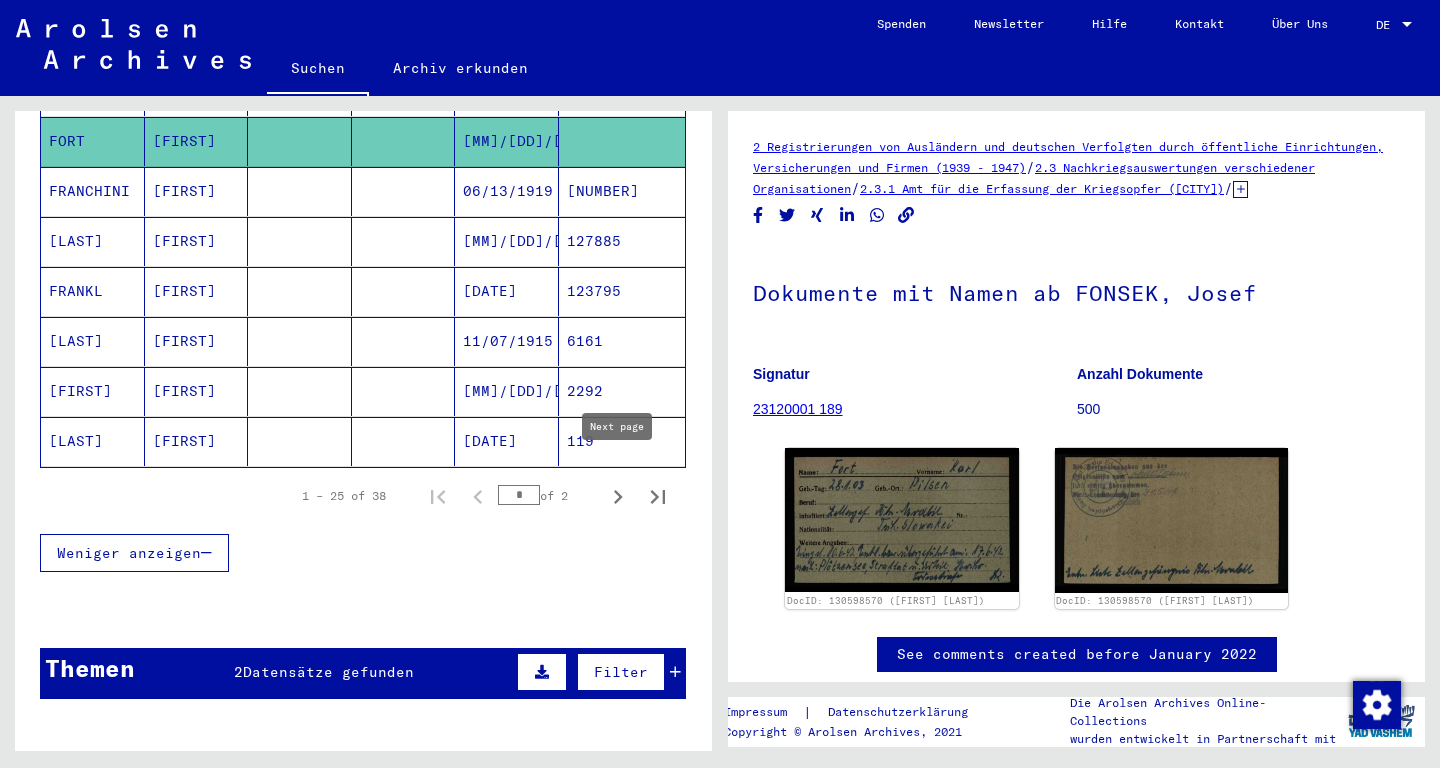 click 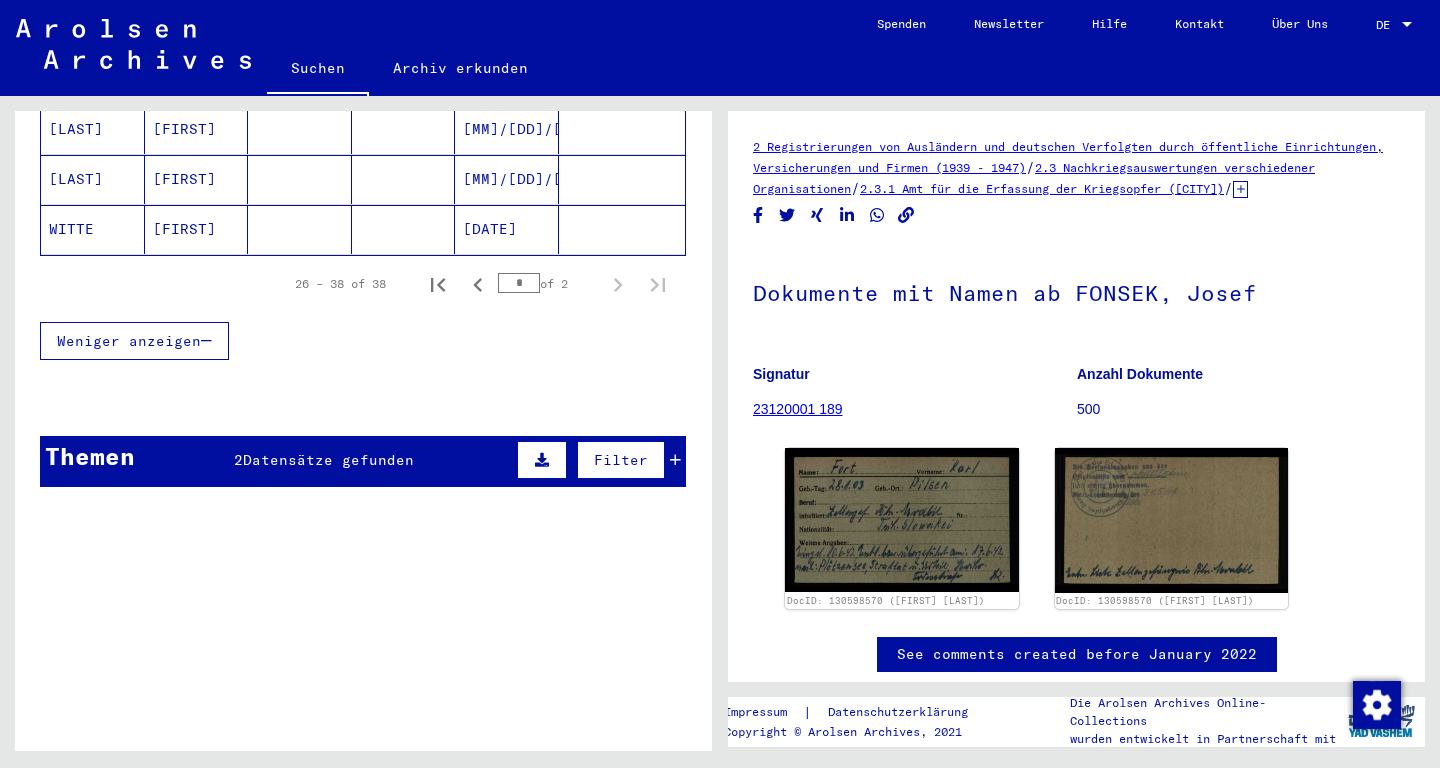 scroll, scrollTop: 800, scrollLeft: 0, axis: vertical 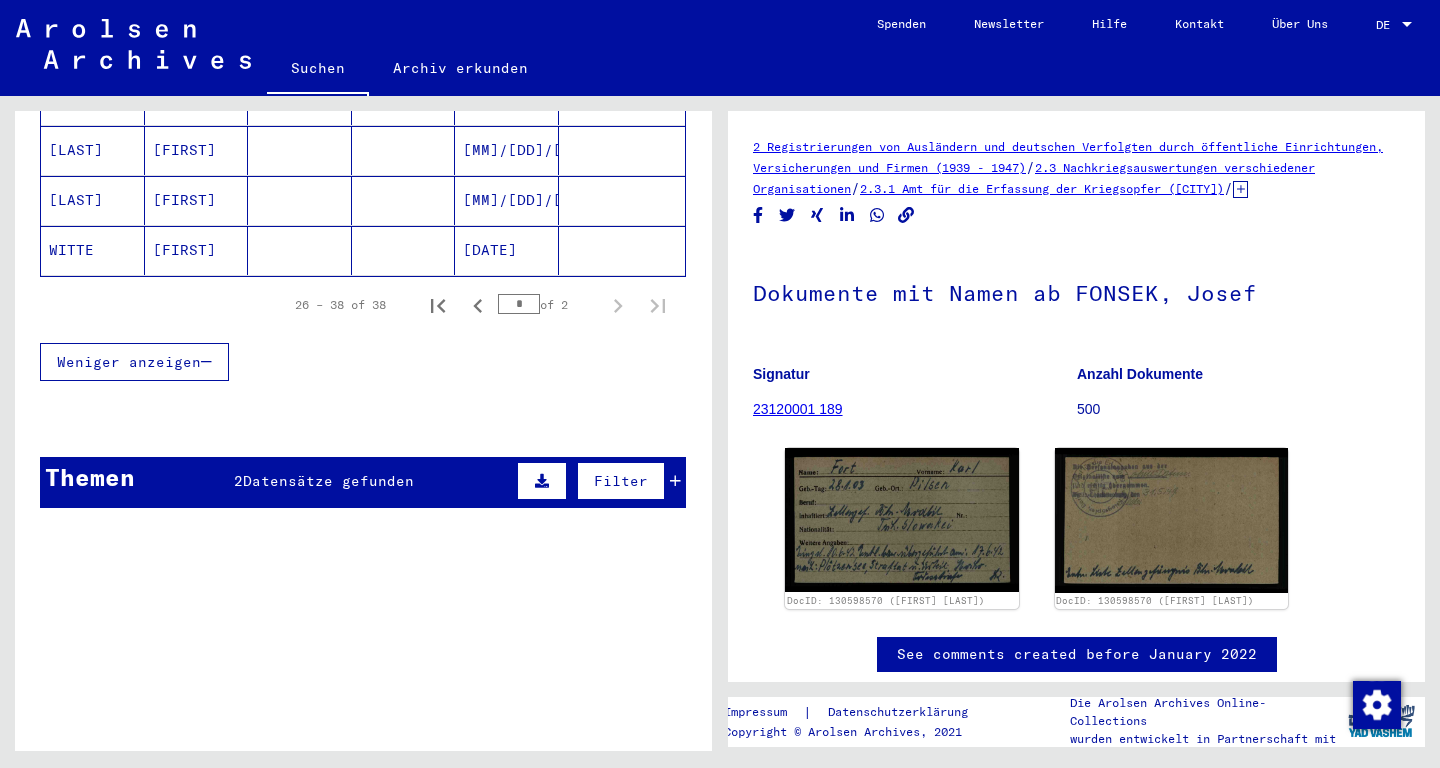 click on "Themen 2  Datensätze gefunden  Filter" at bounding box center [363, 482] 